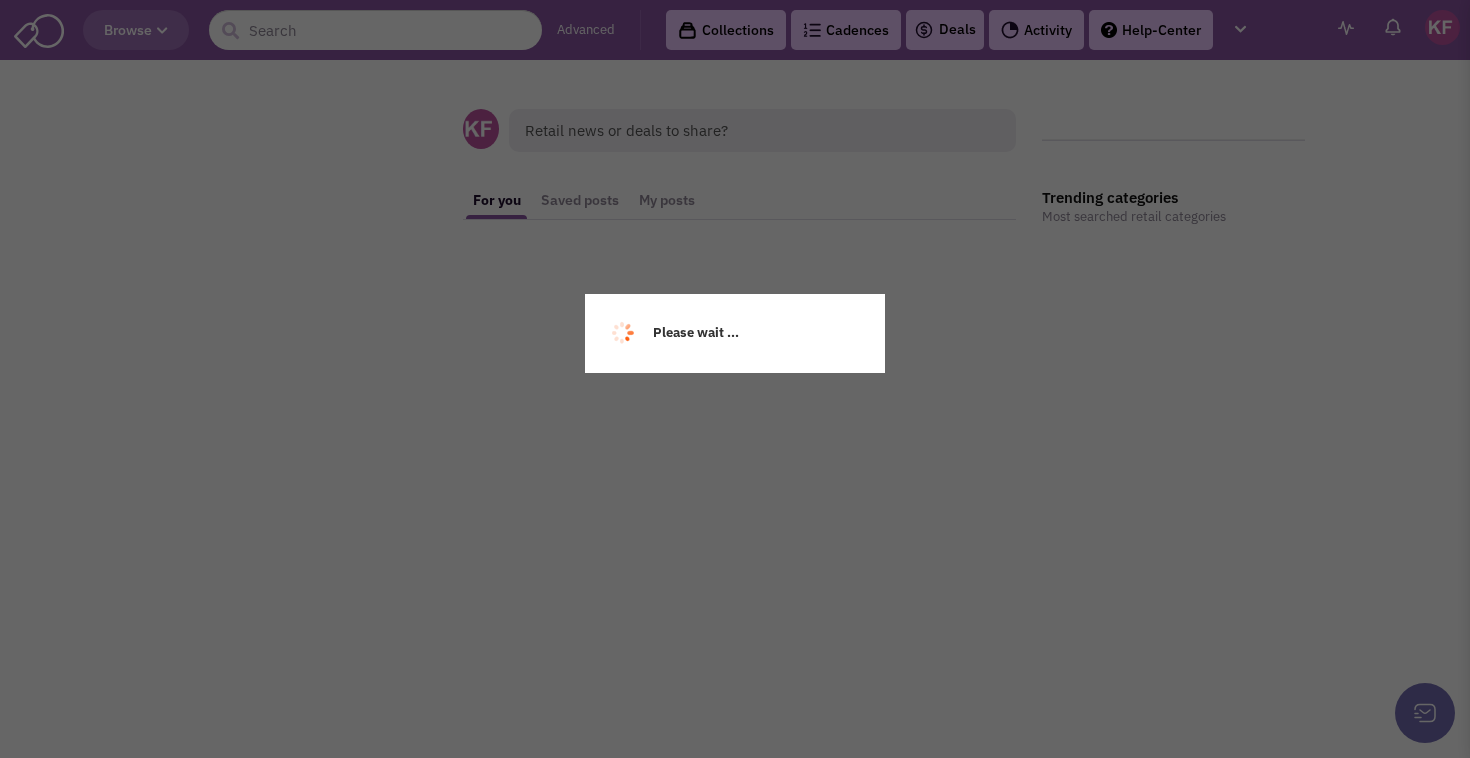 scroll, scrollTop: 0, scrollLeft: 0, axis: both 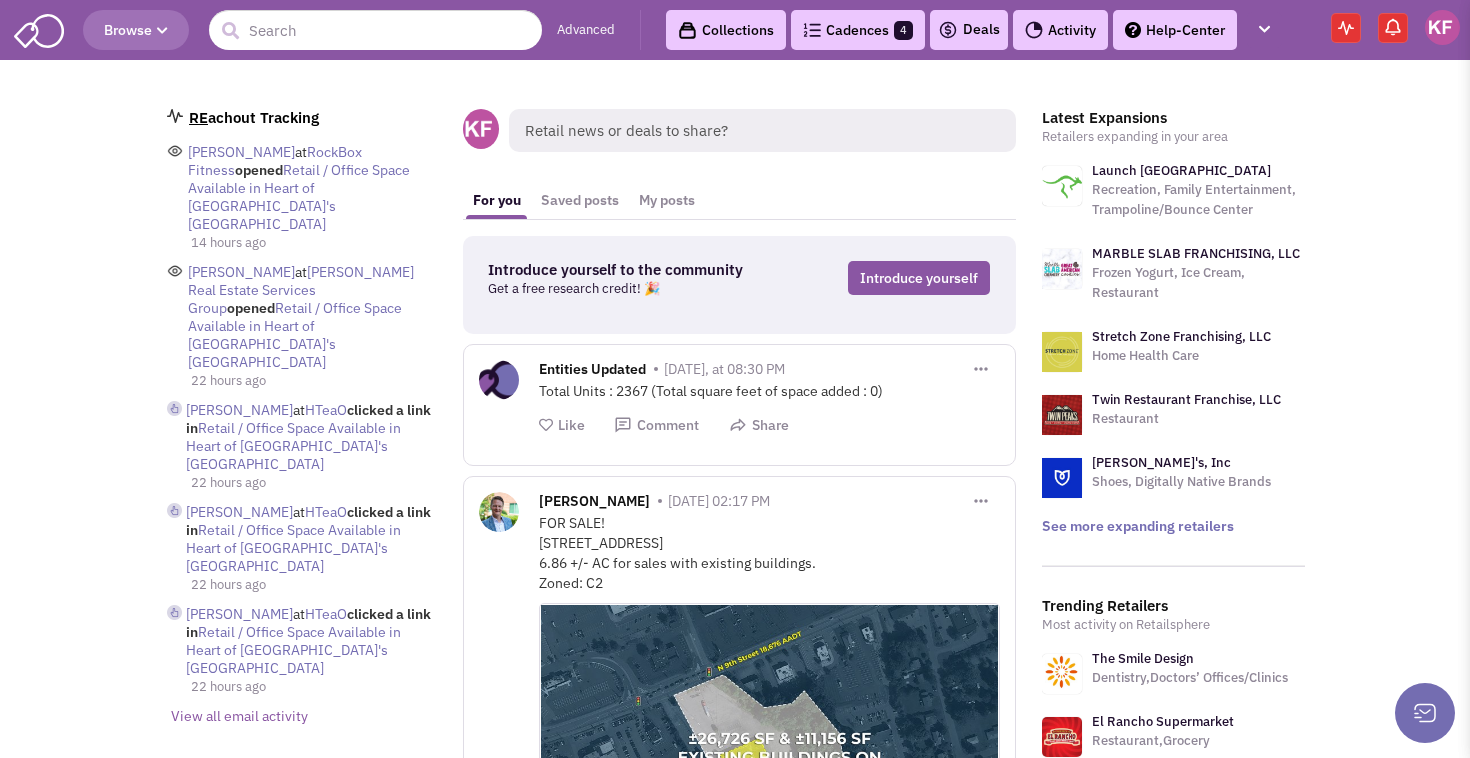 click on "Collections" at bounding box center [726, 30] 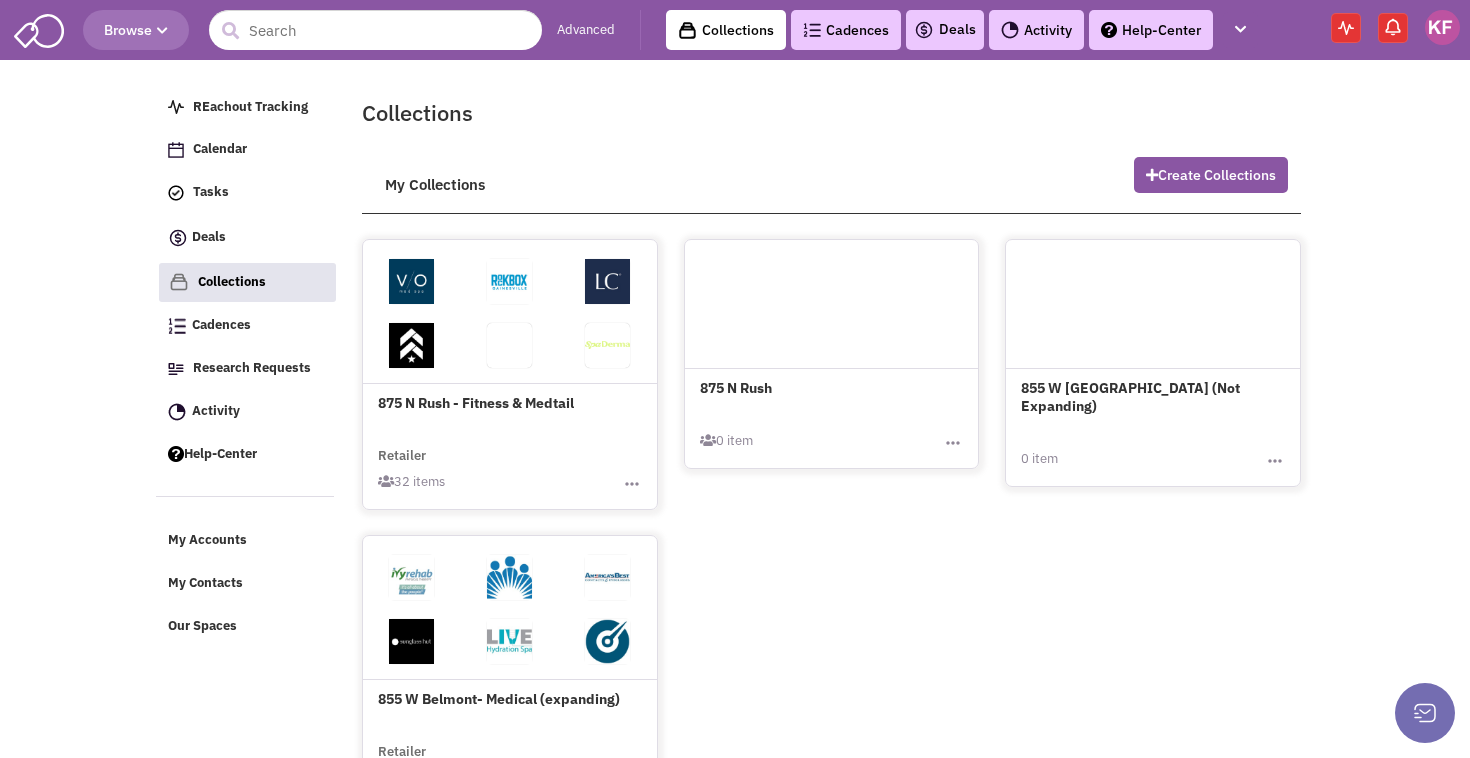 scroll, scrollTop: 0, scrollLeft: 0, axis: both 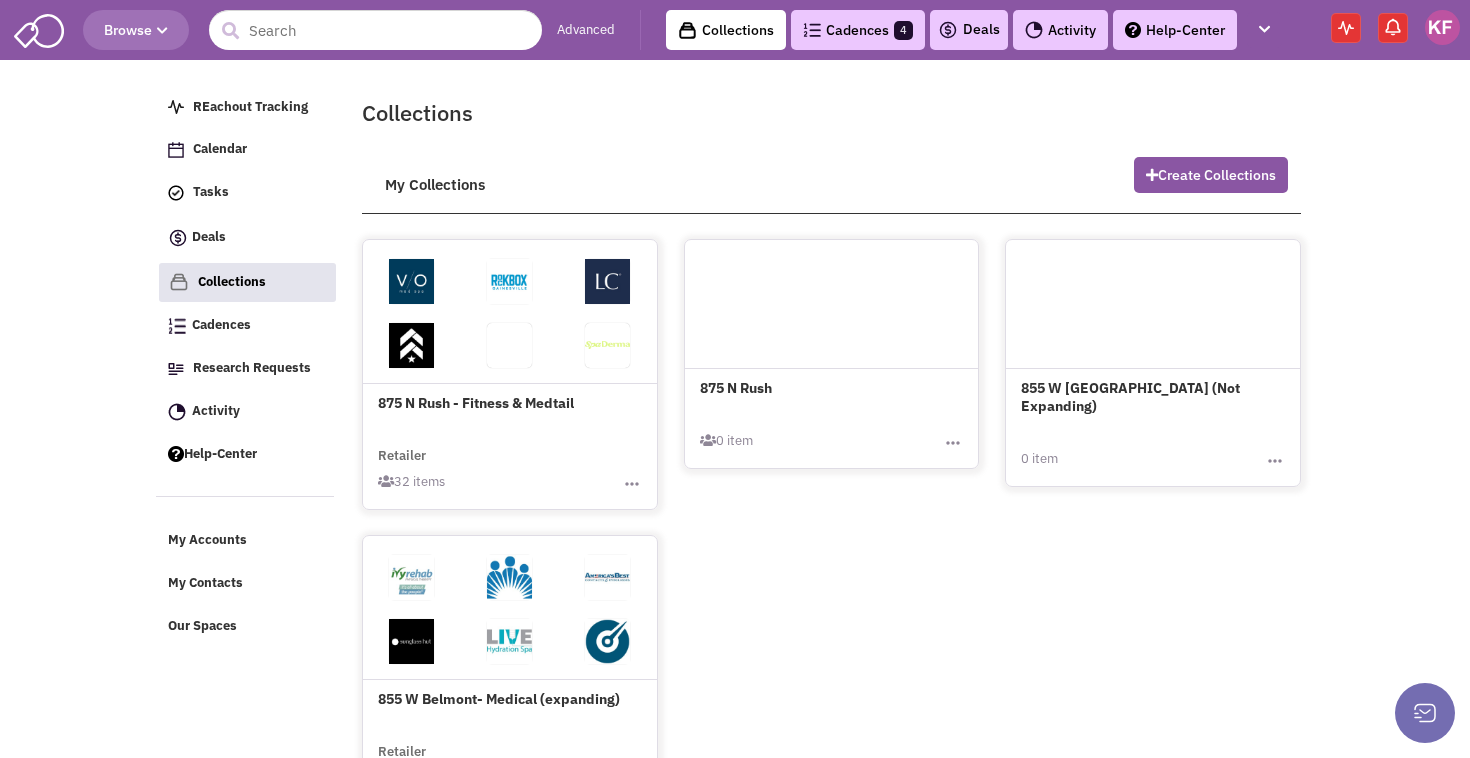 click at bounding box center (608, 351) 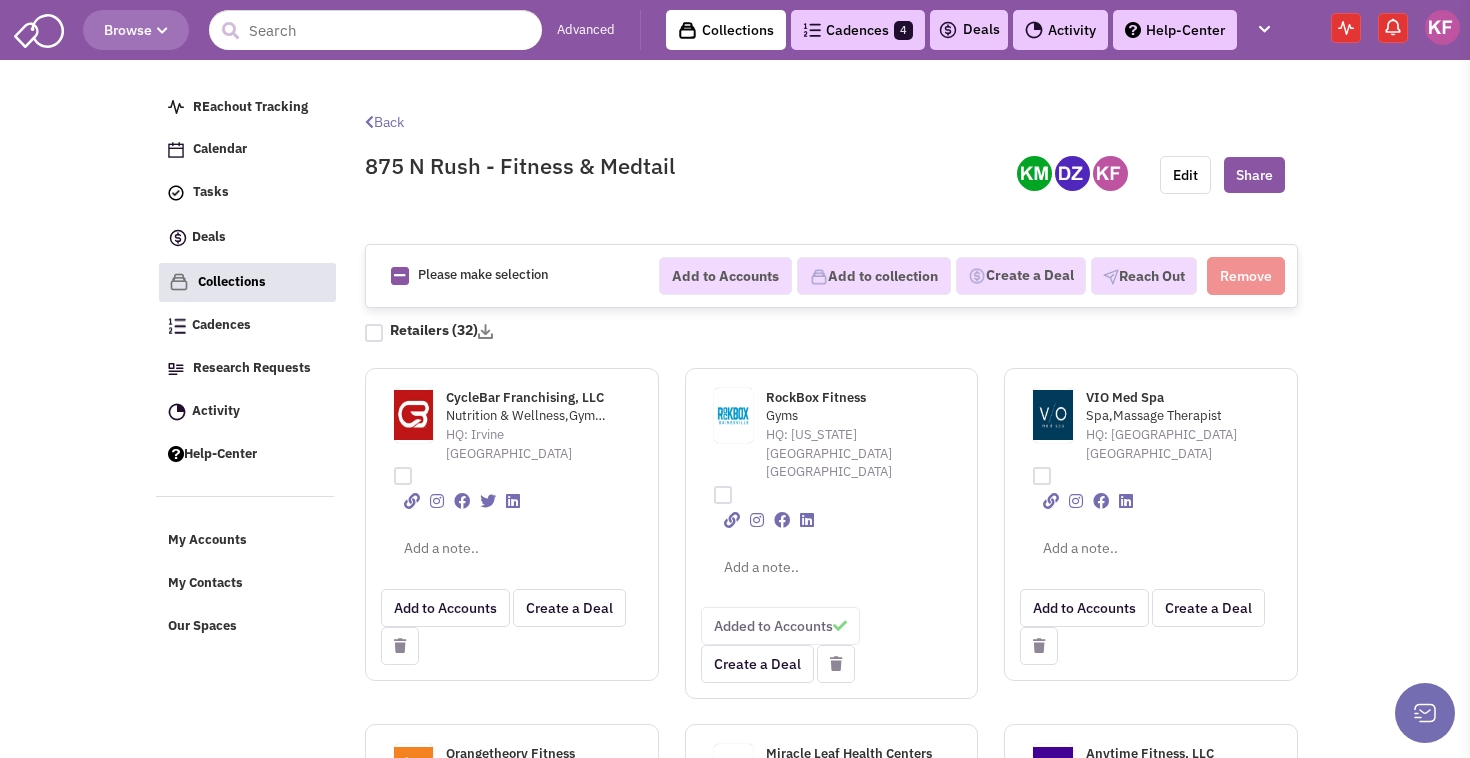 scroll, scrollTop: 0, scrollLeft: 0, axis: both 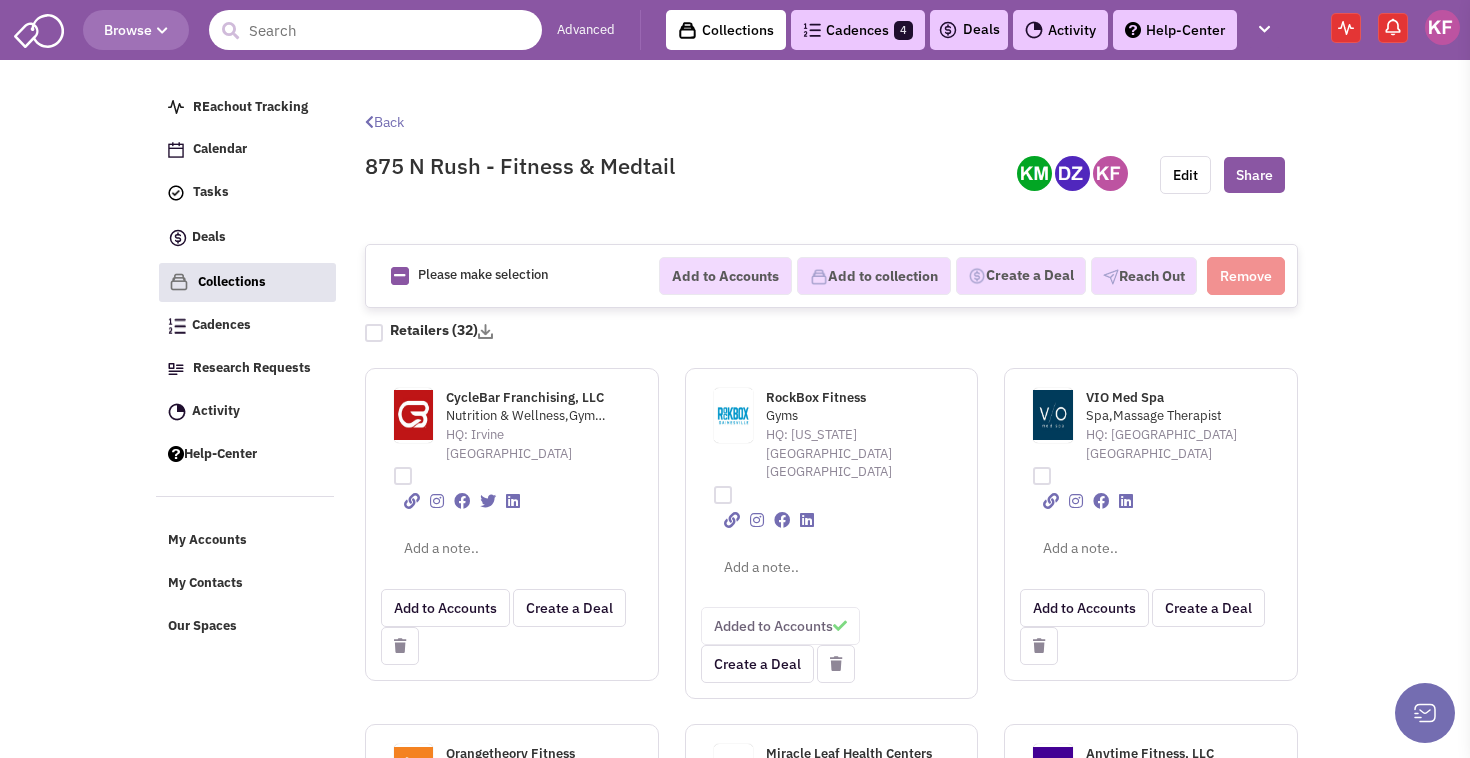click at bounding box center [375, 30] 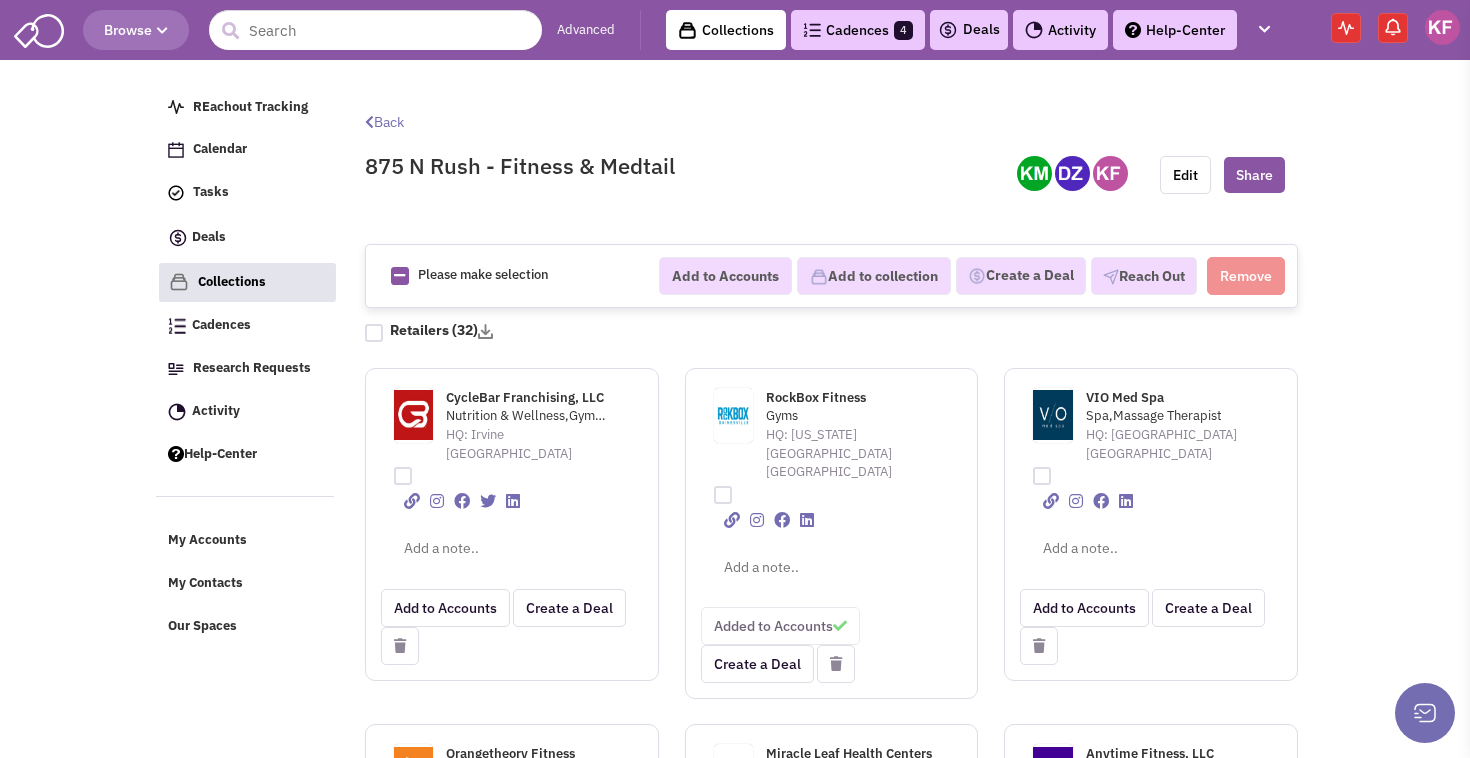 click on "Browse" at bounding box center [136, 30] 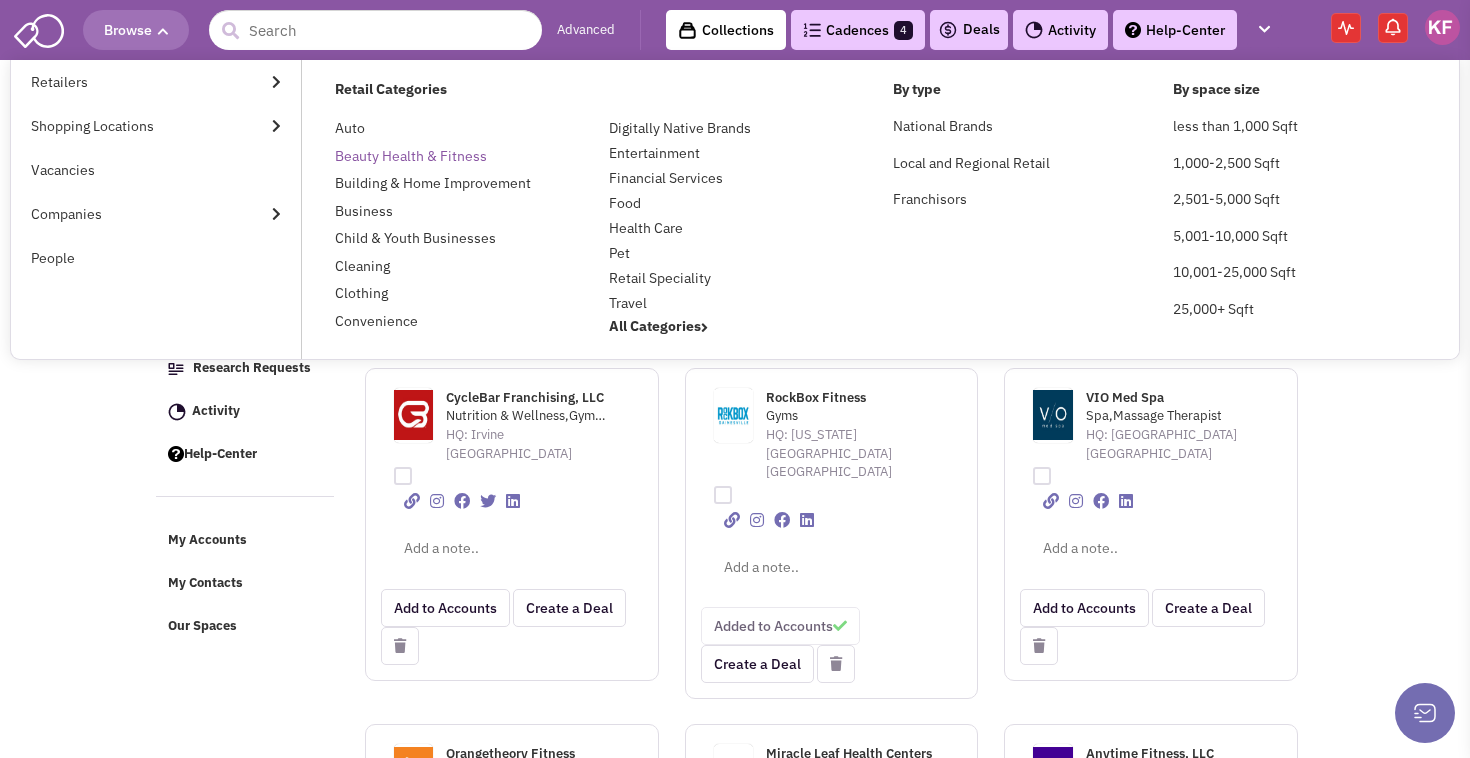 click on "Beauty Health & Fitness" at bounding box center (411, 156) 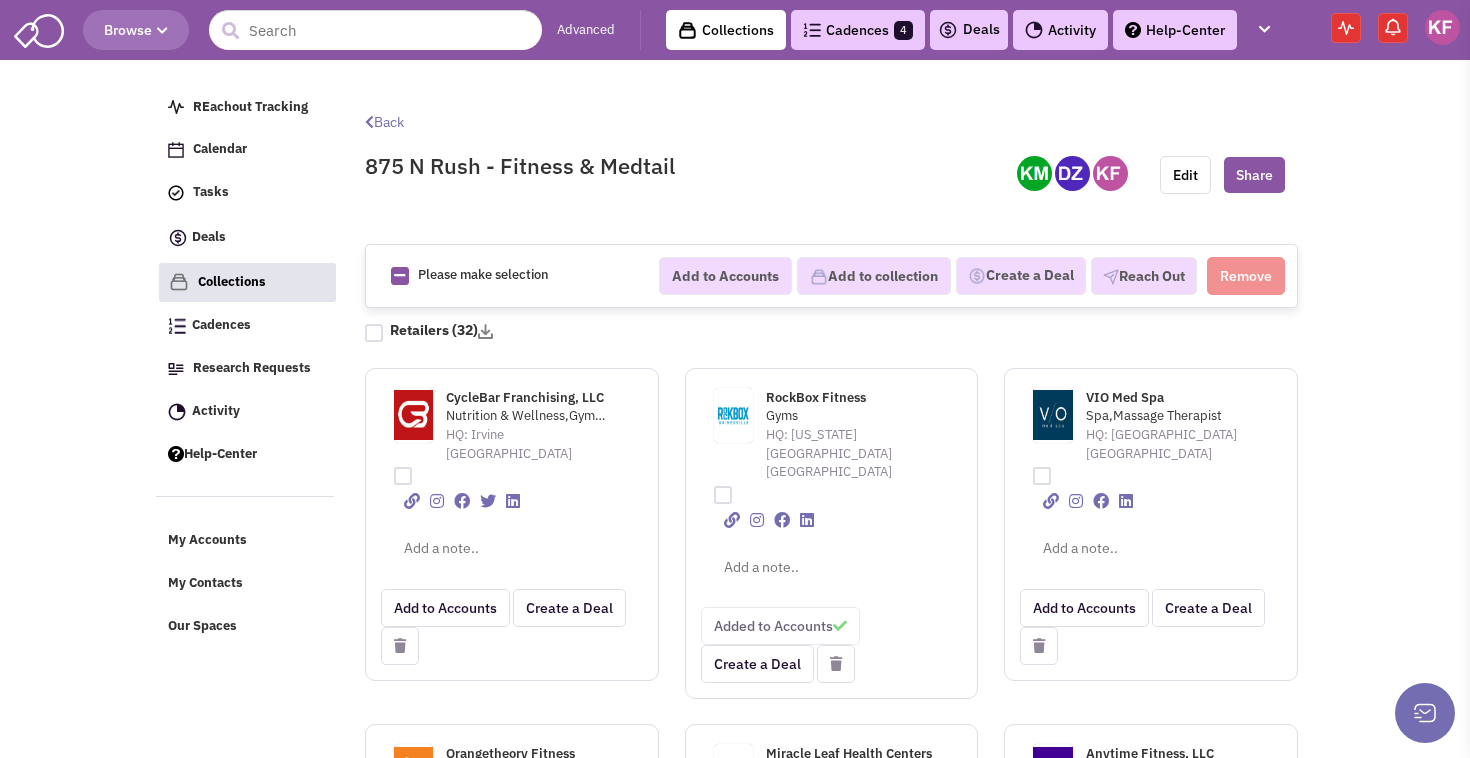 click on "Browse" at bounding box center [136, 30] 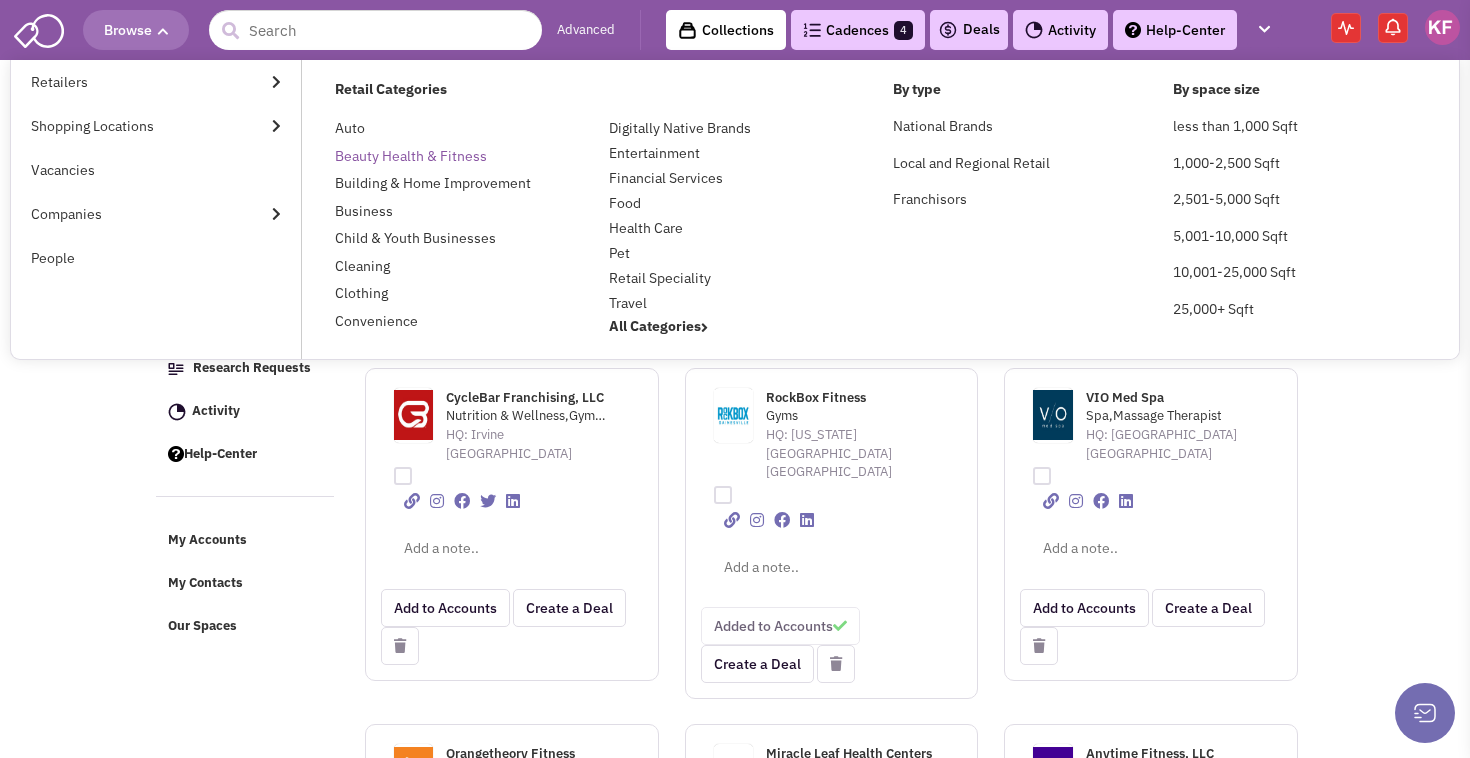 click on "Beauty Health & Fitness" at bounding box center (411, 156) 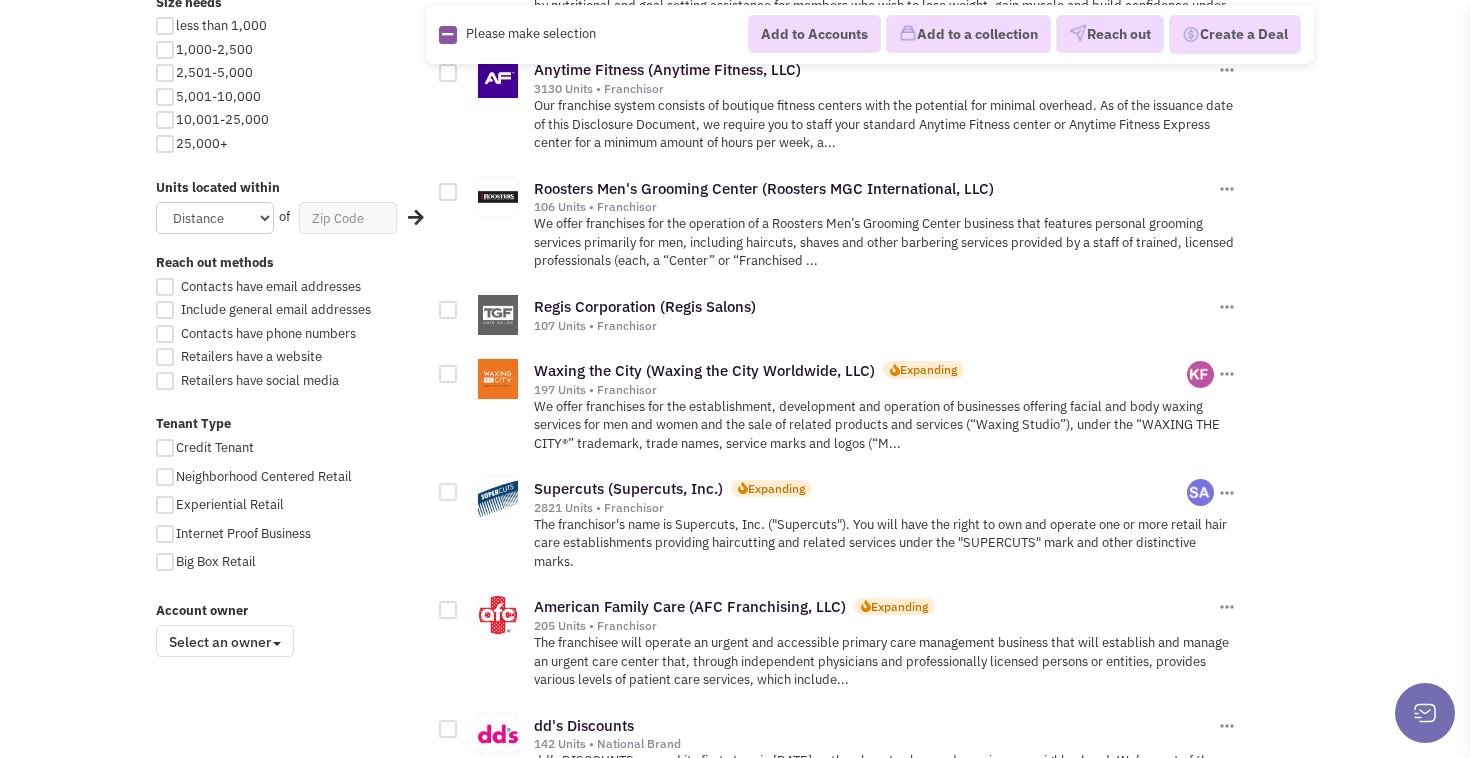 scroll, scrollTop: 1196, scrollLeft: 0, axis: vertical 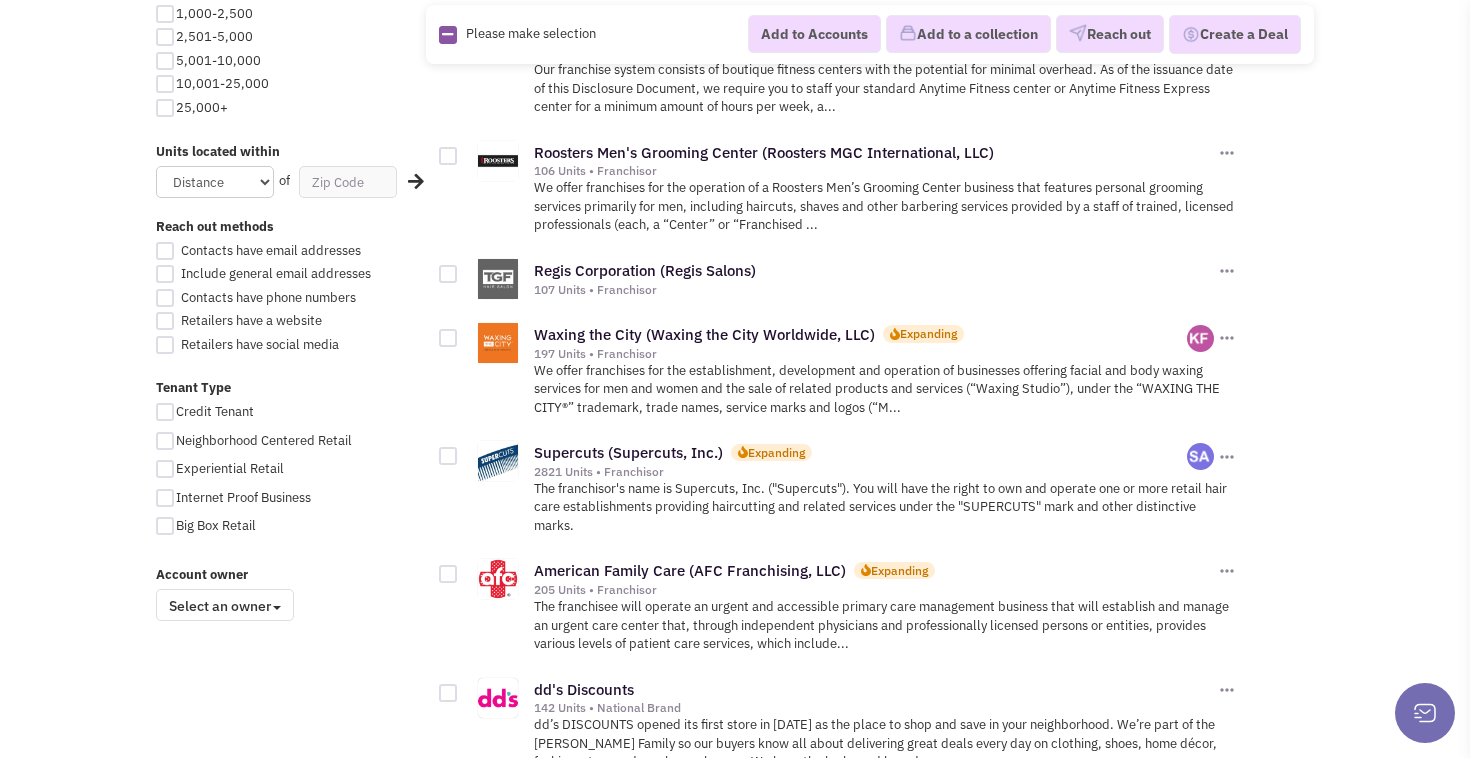 click at bounding box center (1227, -857) 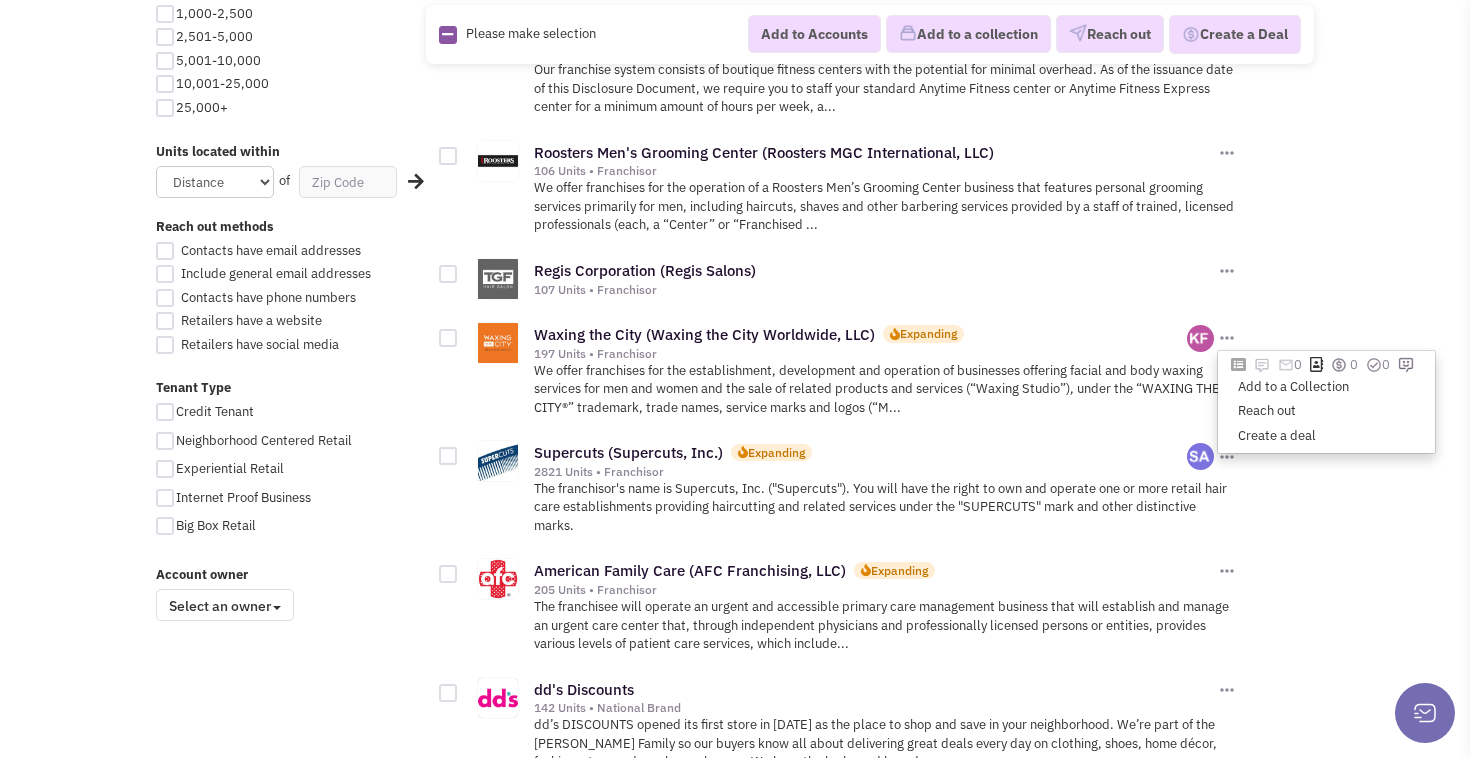 click on "Waxing the City (Waxing the City Worldwide, LLC)
Expanding
197 Units • Franchisor    0 0     0    Add to a Collection" at bounding box center [863, 368] 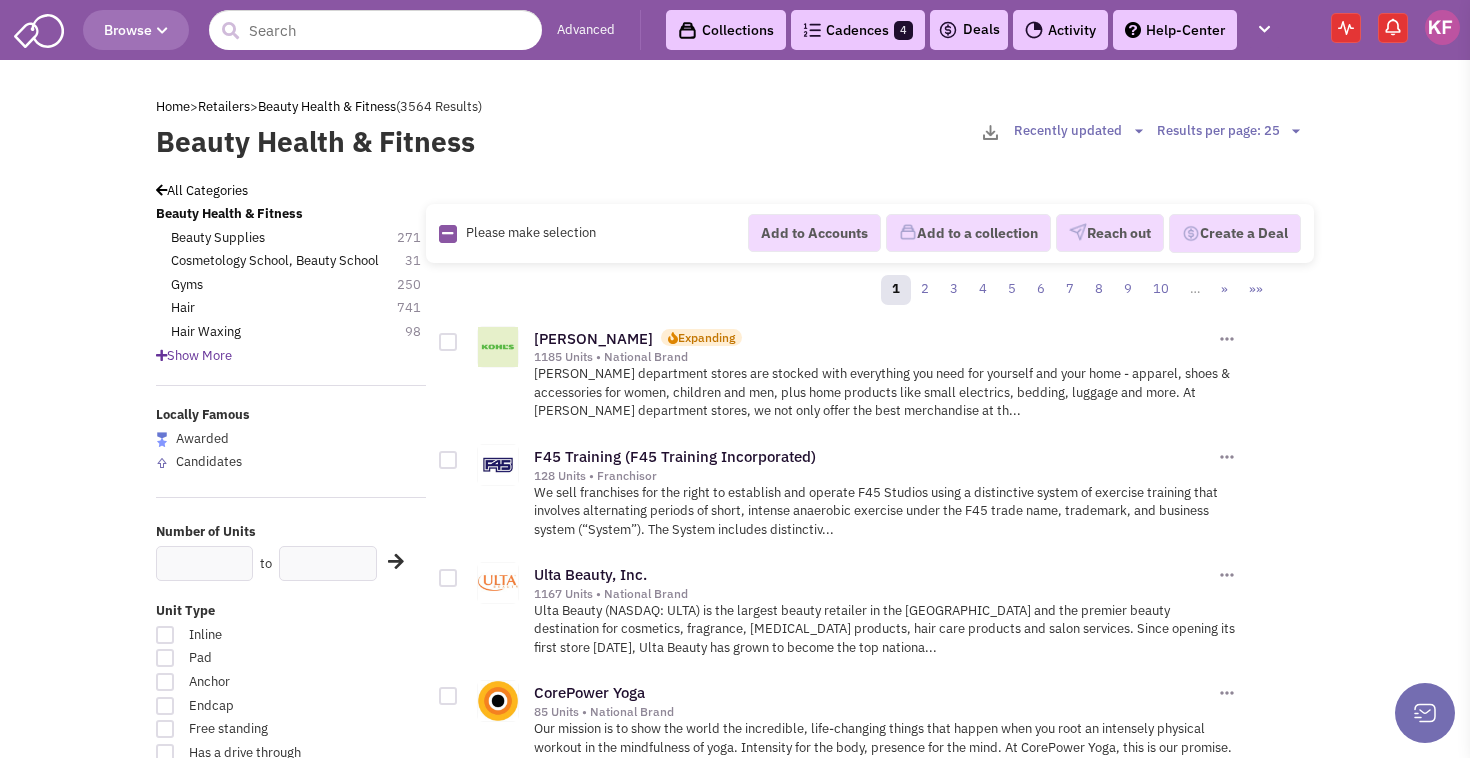 scroll, scrollTop: 0, scrollLeft: 0, axis: both 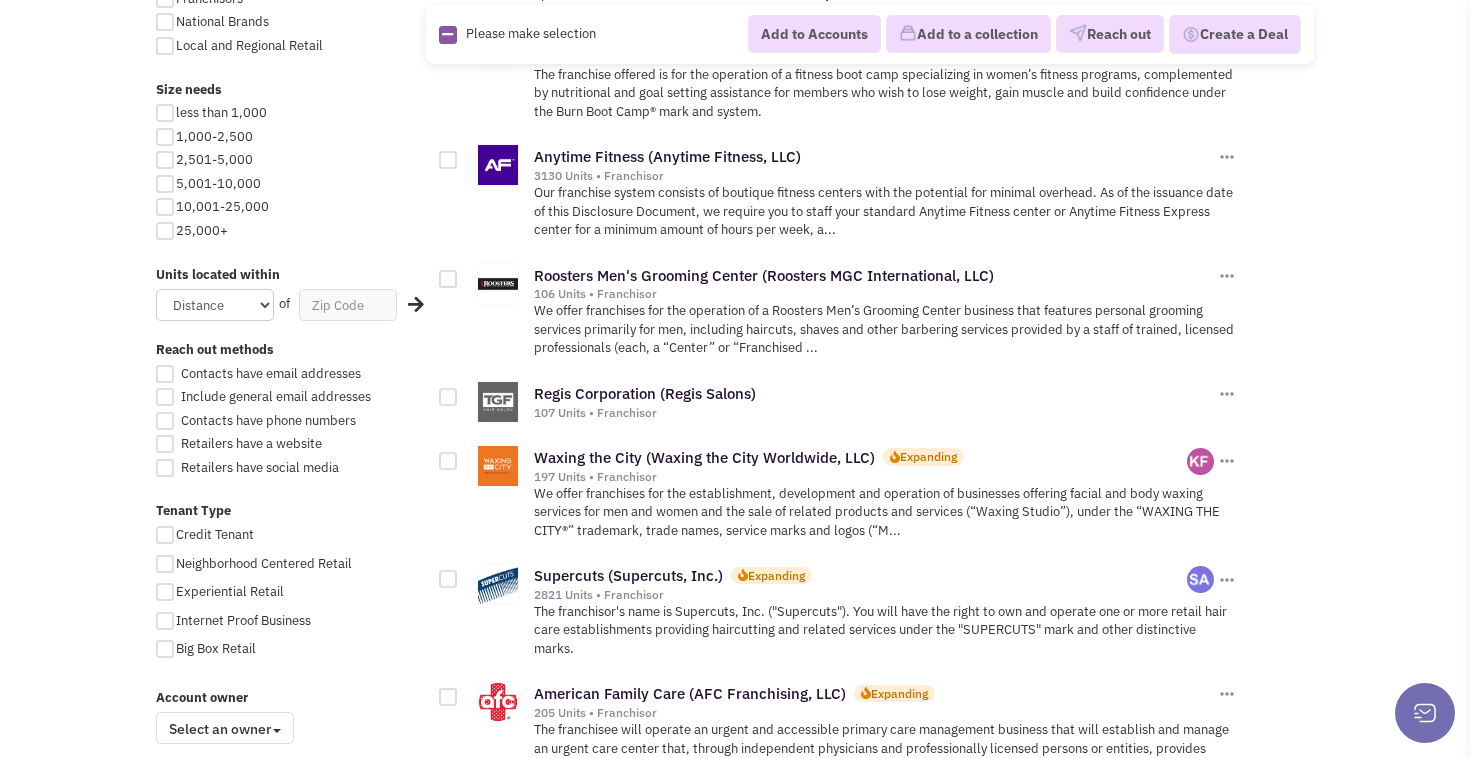 click at bounding box center [1227, -734] 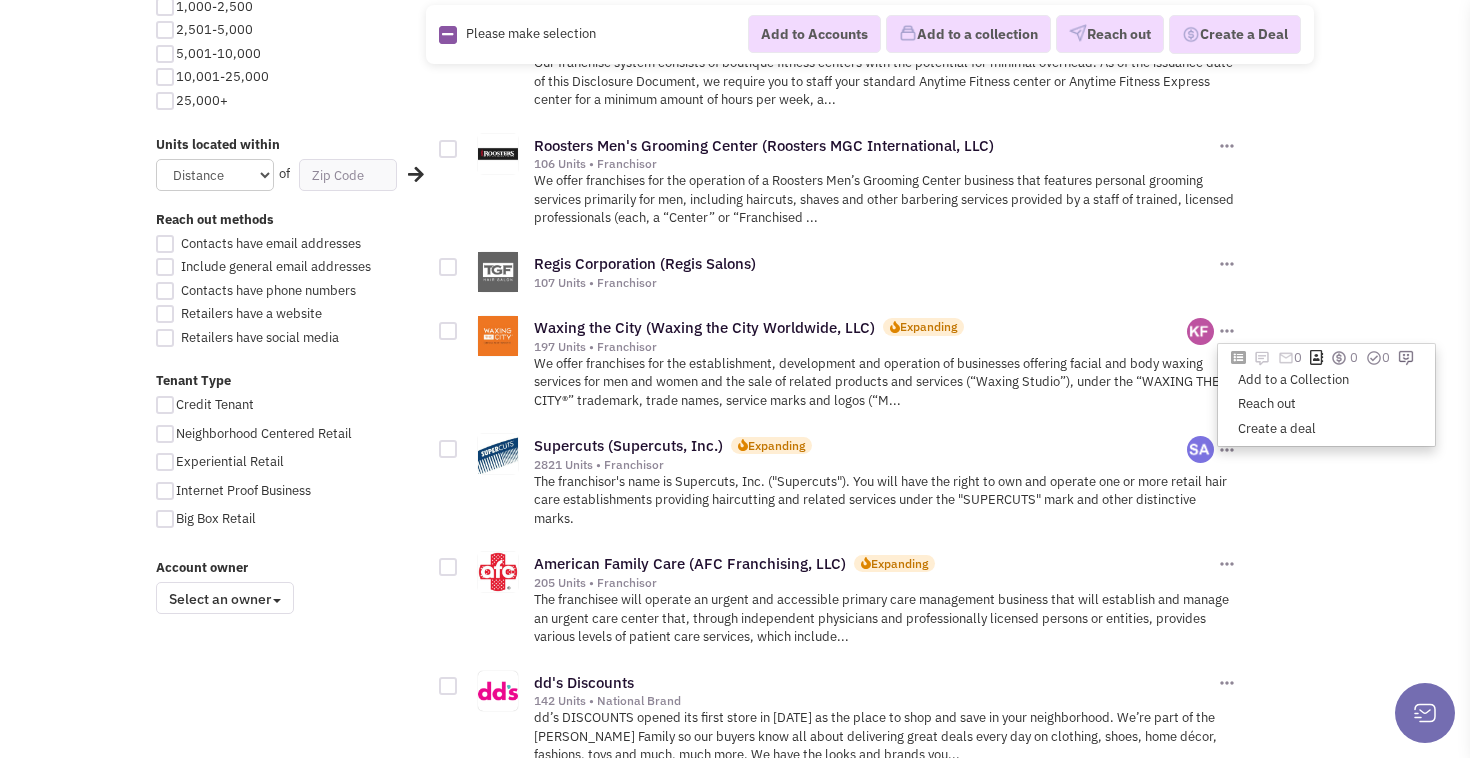 scroll, scrollTop: 1208, scrollLeft: 0, axis: vertical 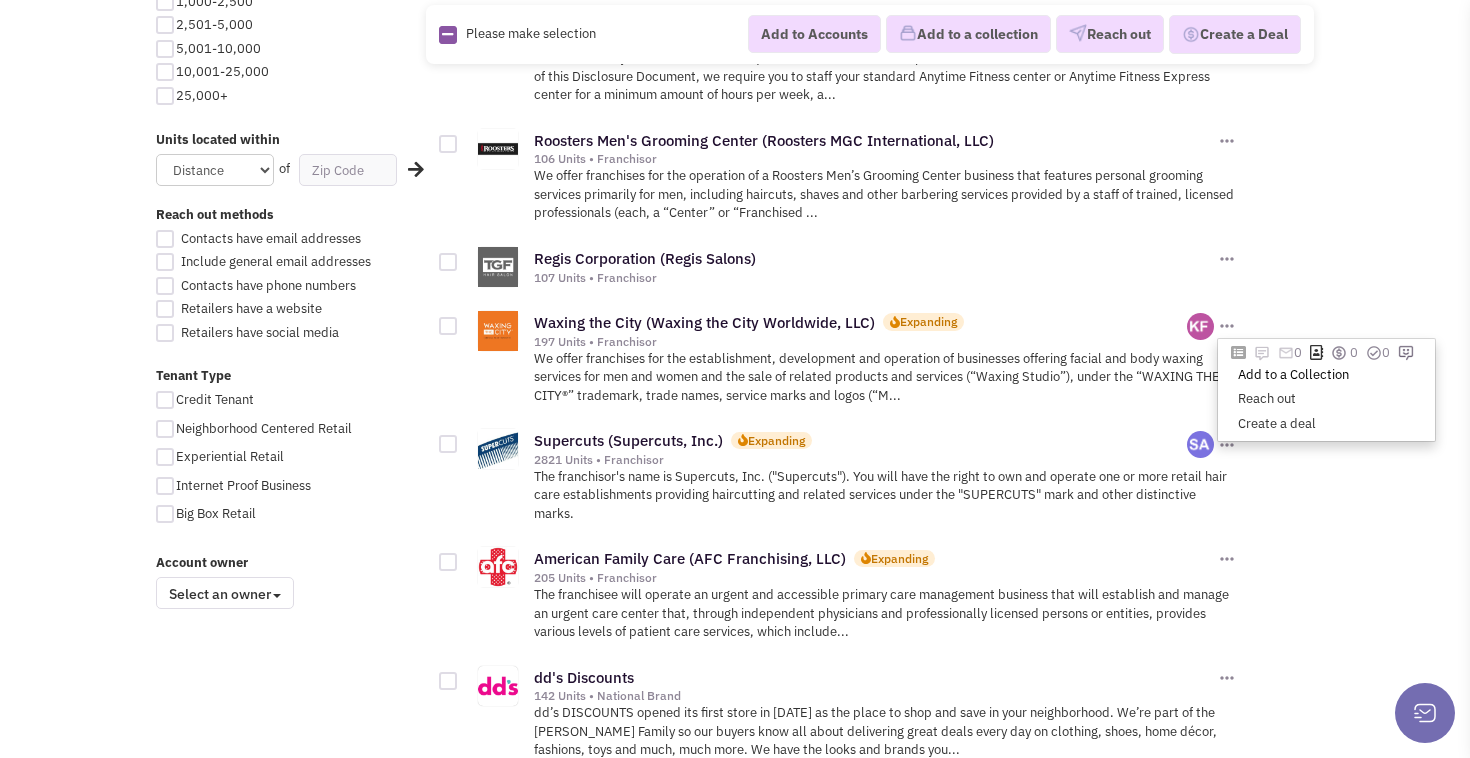 click on "Add to a Collection" at bounding box center (1326, 375) 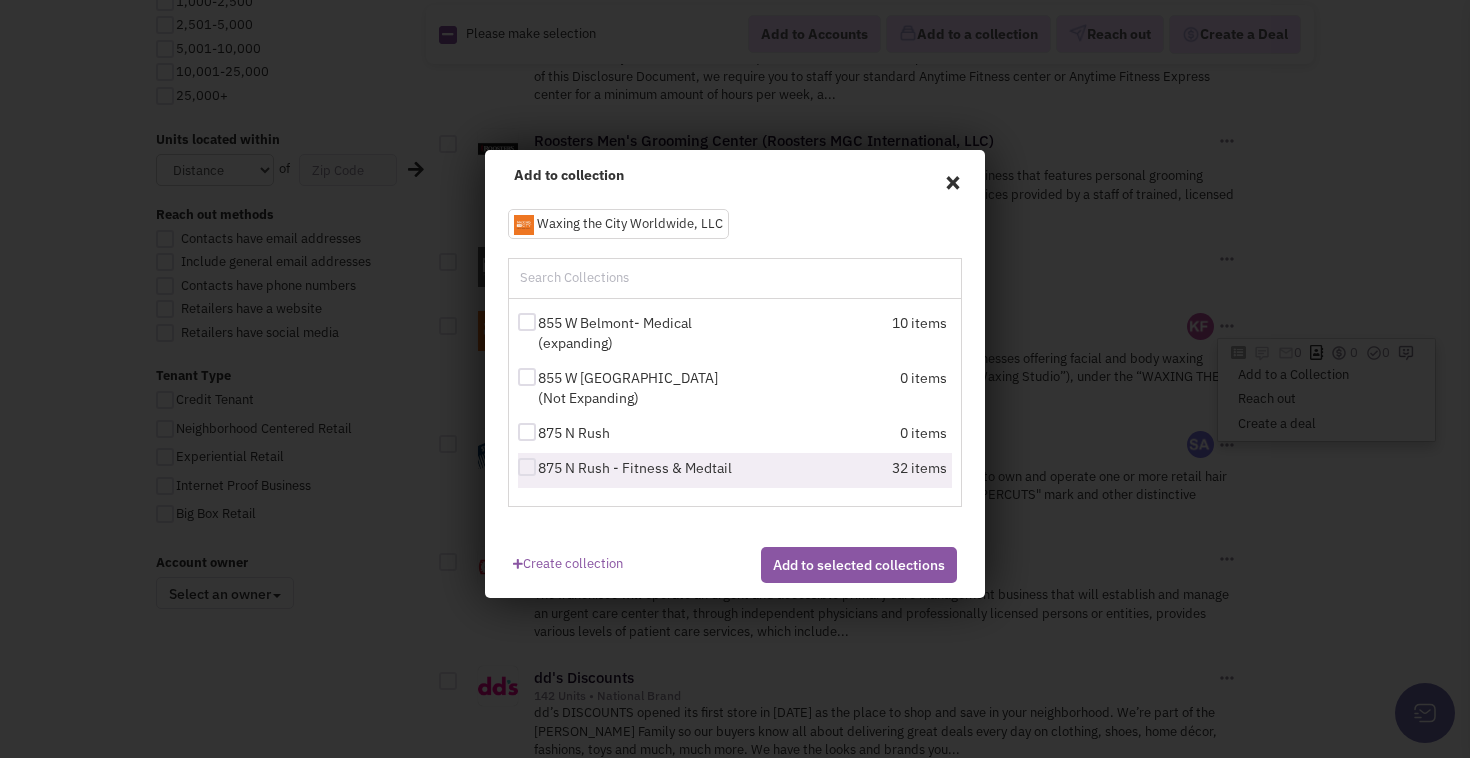 click on "32 items" at bounding box center (842, 470) 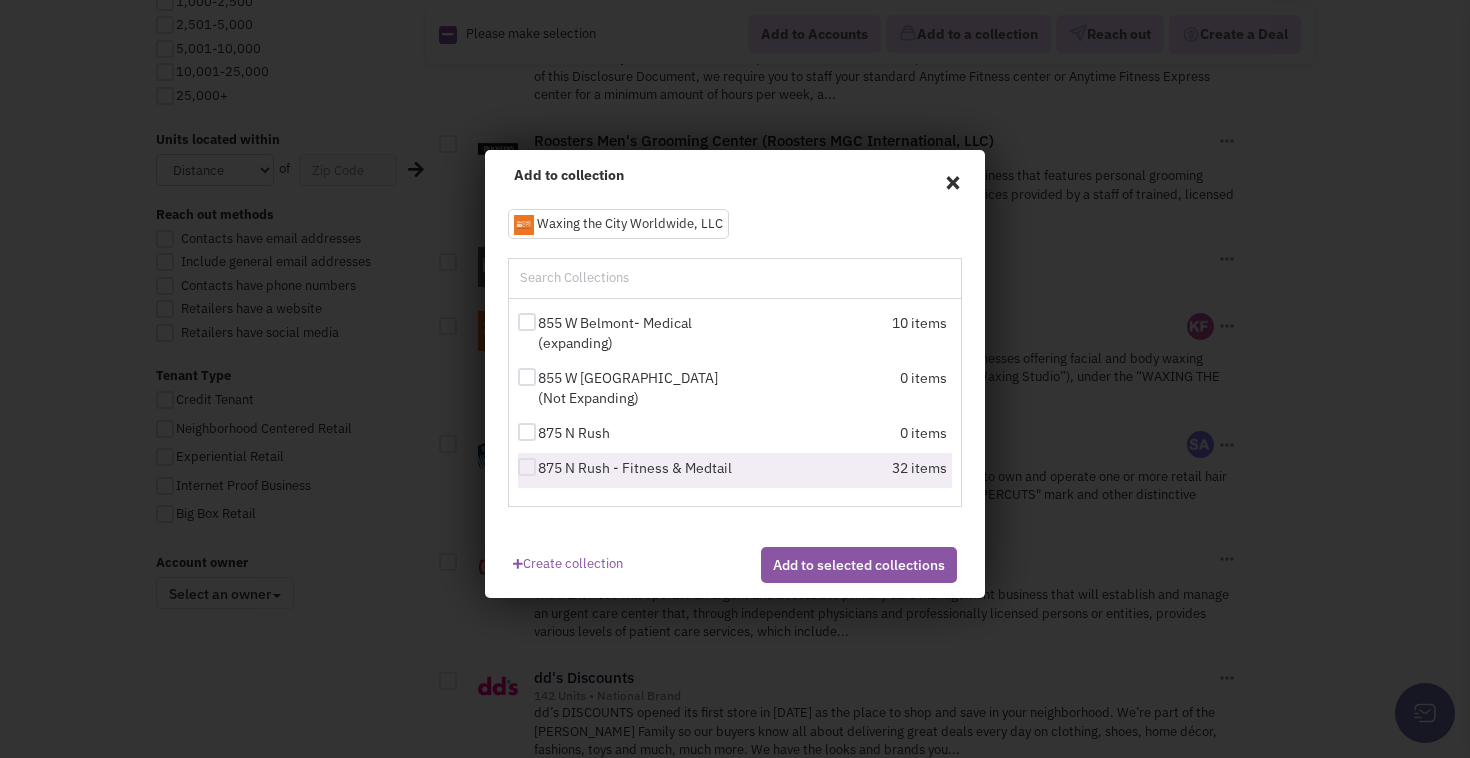 click at bounding box center (527, 467) 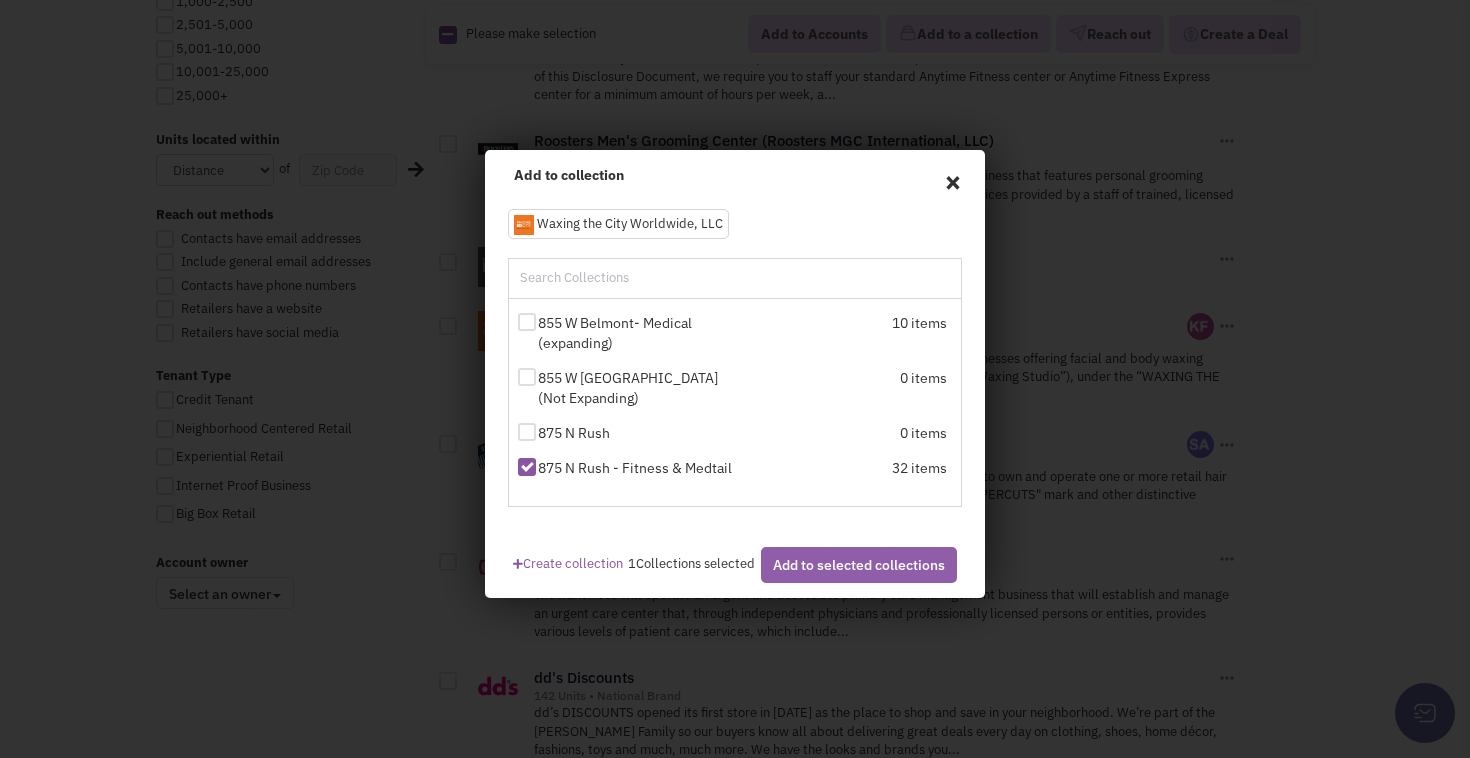 click on "Add to selected collections" at bounding box center (859, 565) 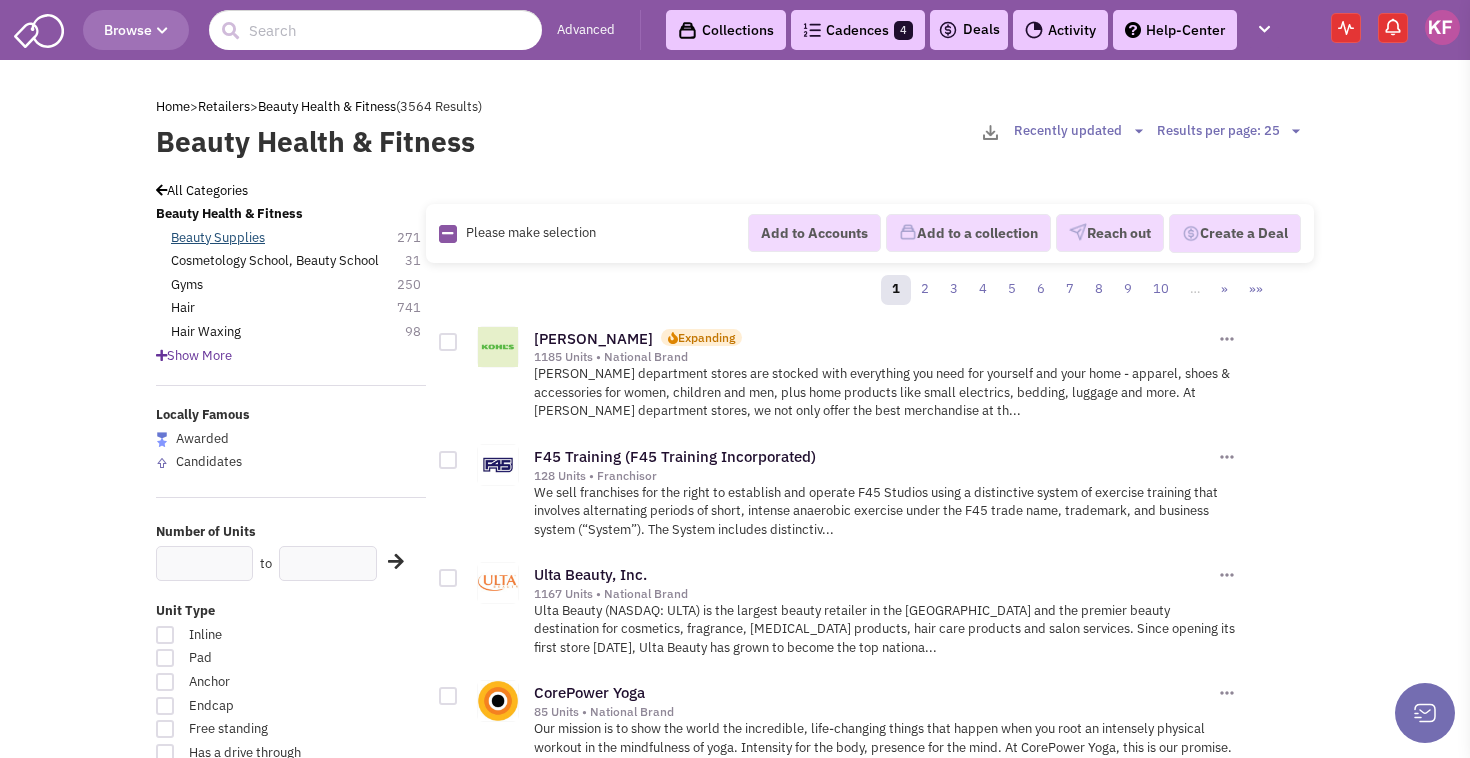 scroll, scrollTop: 0, scrollLeft: 0, axis: both 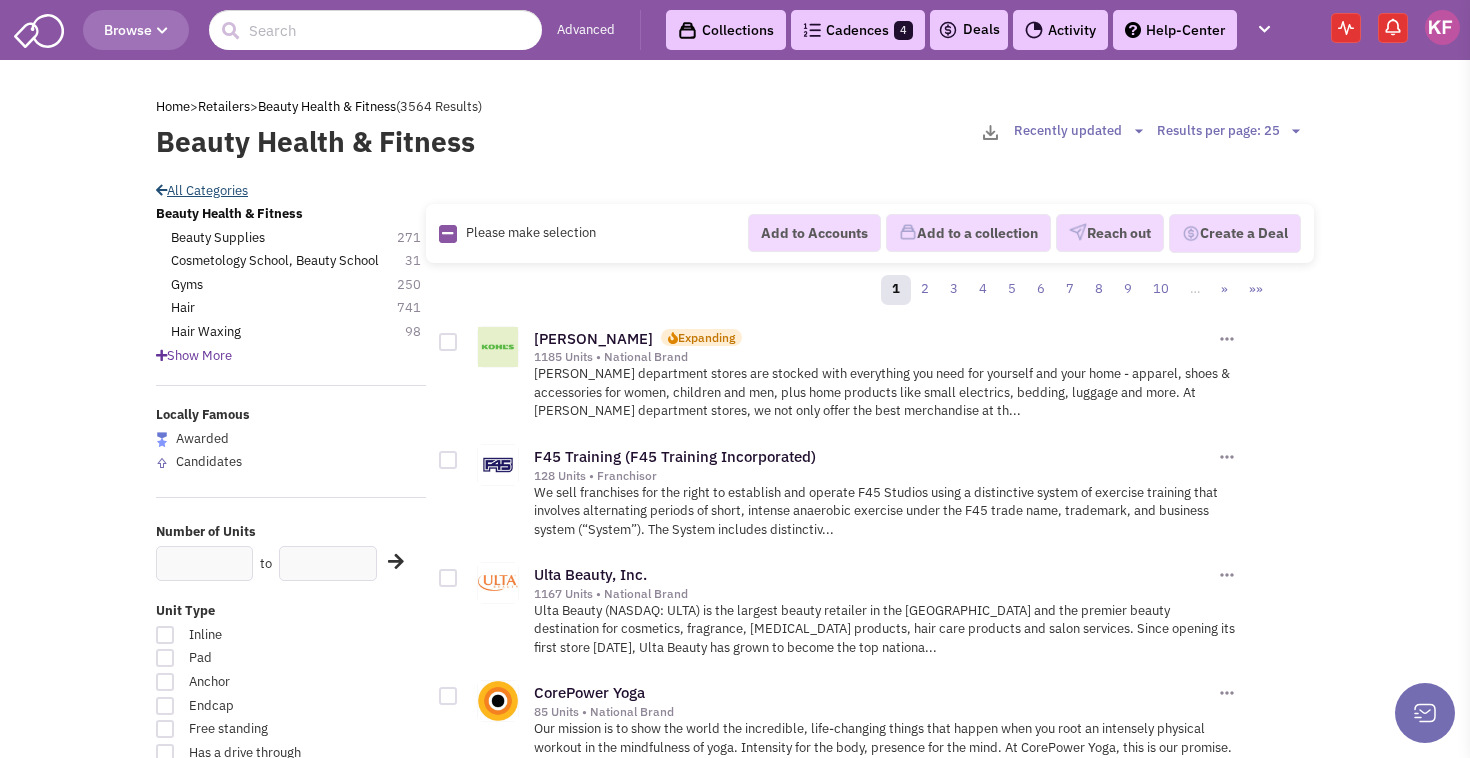 click at bounding box center [161, 190] 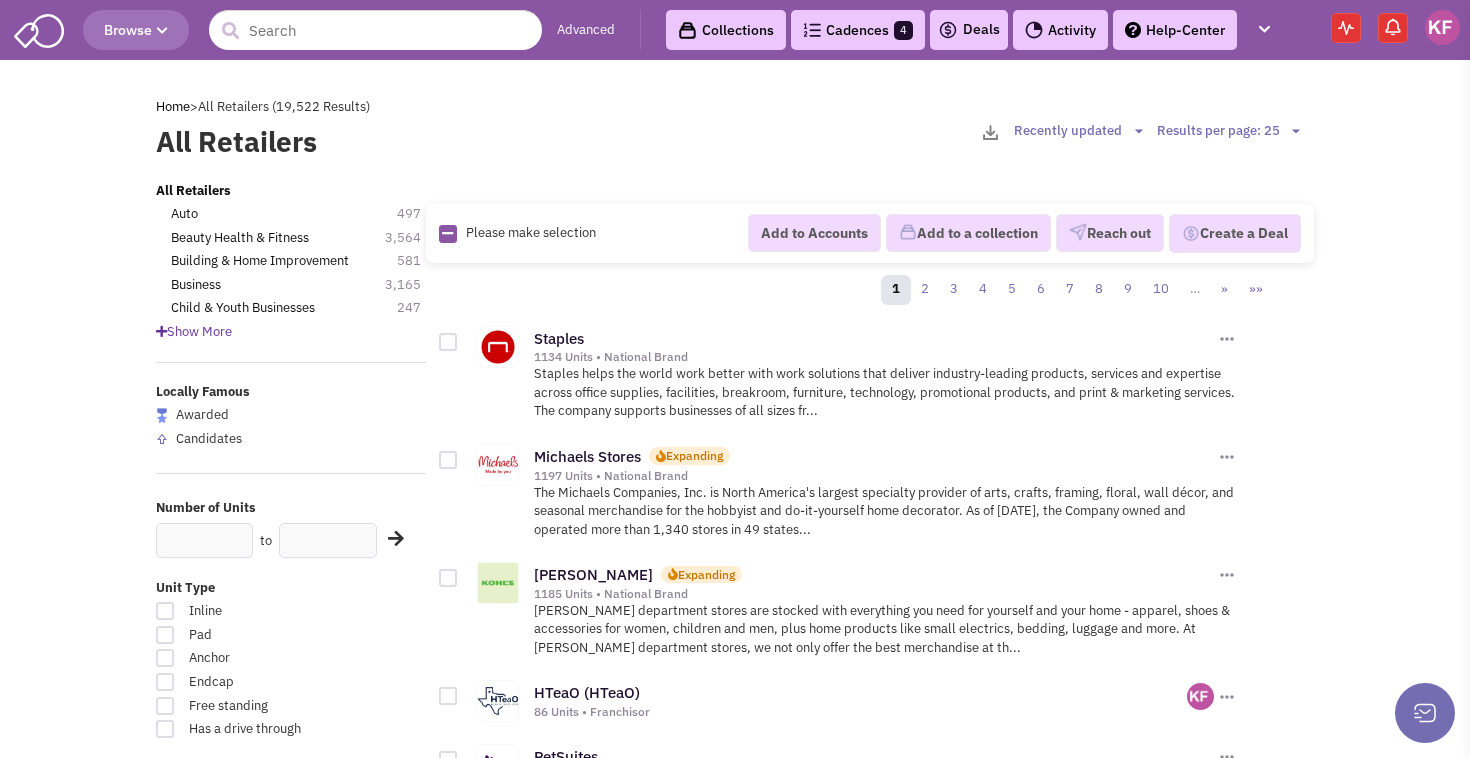 scroll, scrollTop: 0, scrollLeft: 0, axis: both 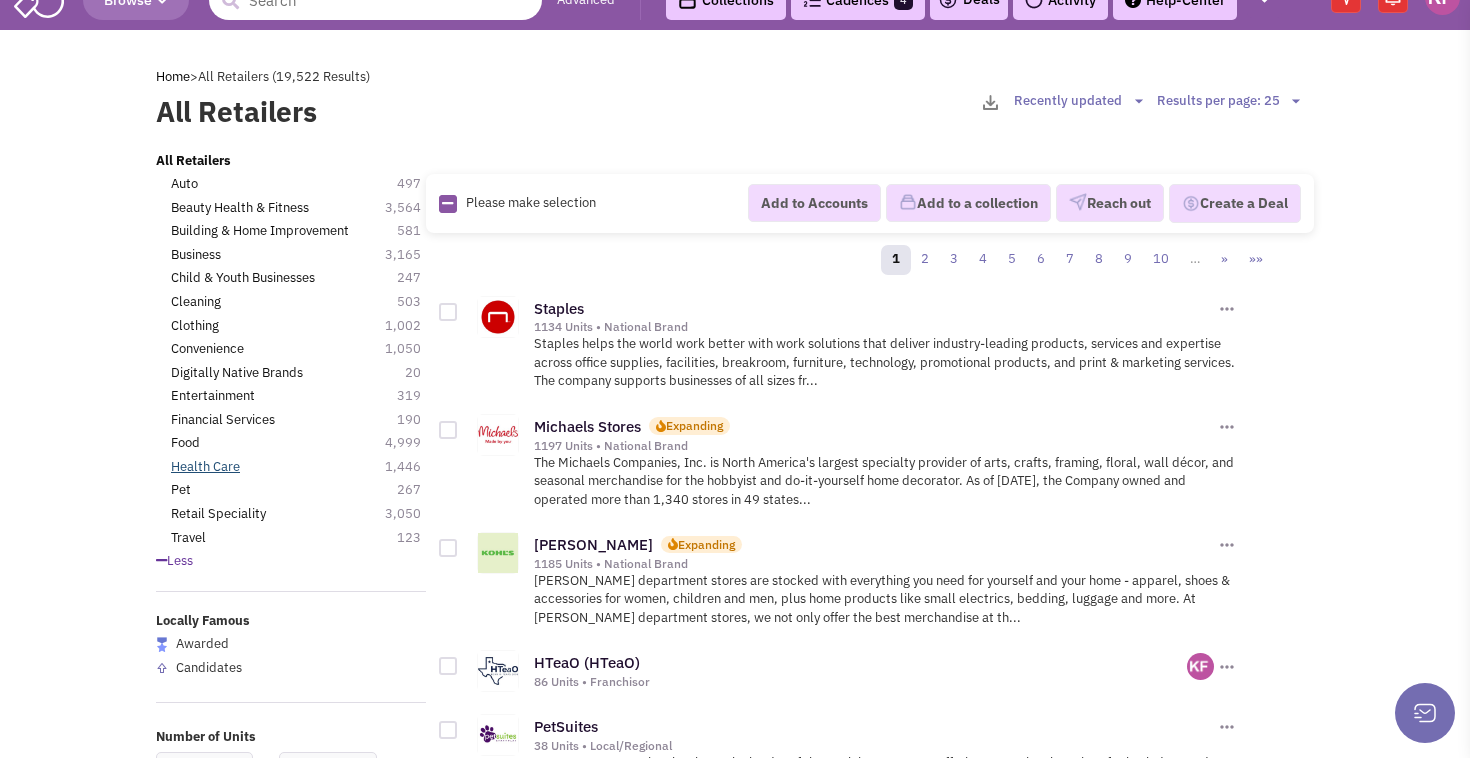 click on "Health Care" at bounding box center (205, 467) 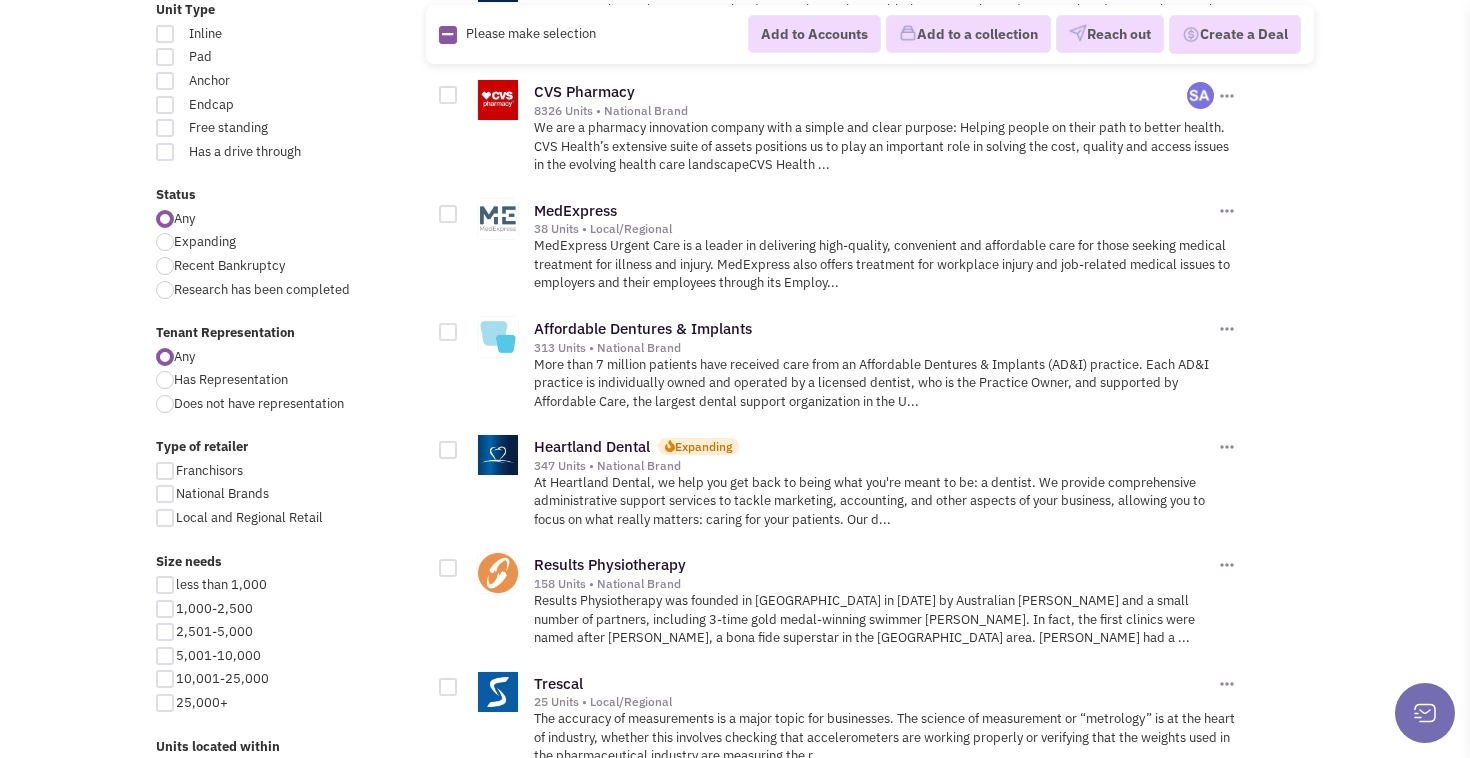 scroll, scrollTop: 605, scrollLeft: 0, axis: vertical 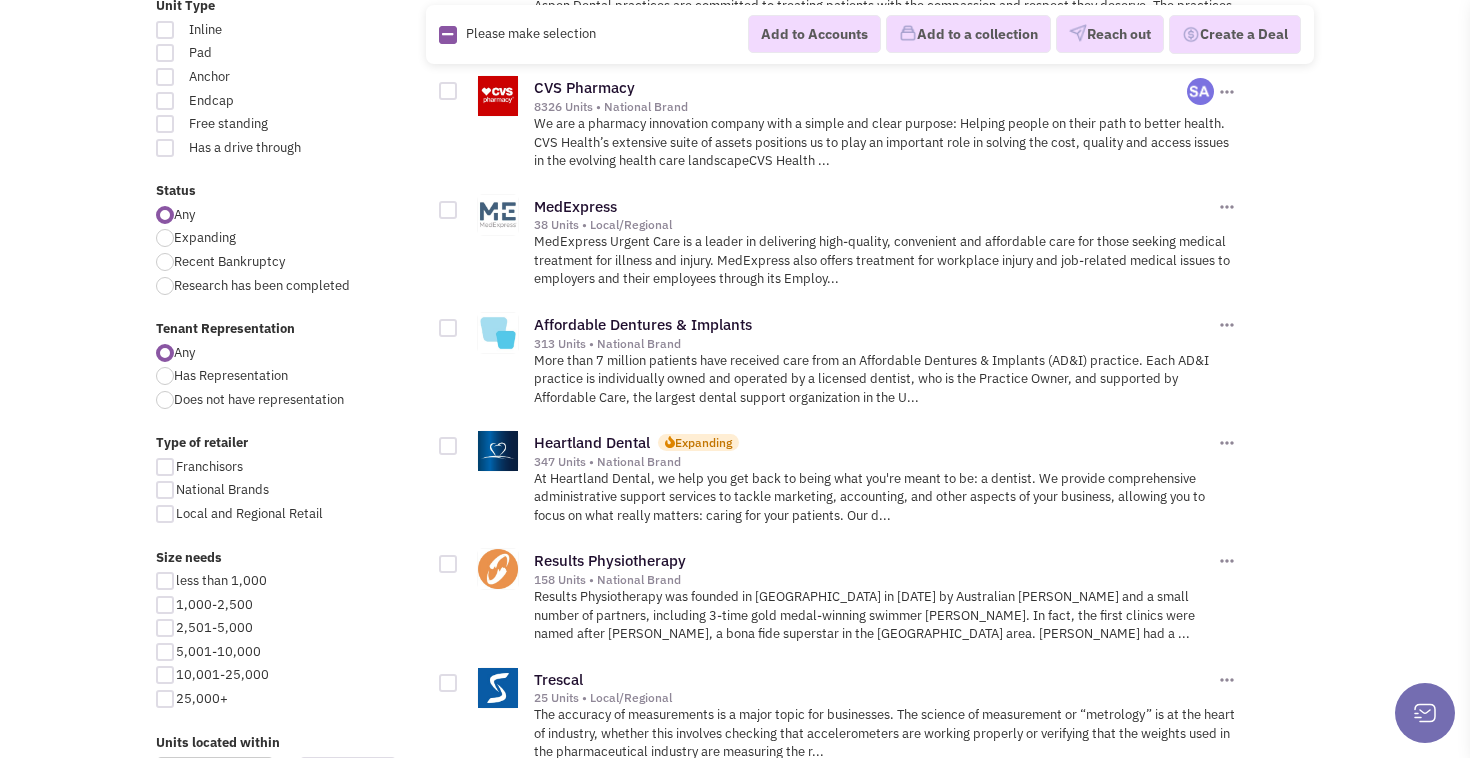 click at bounding box center [165, 628] 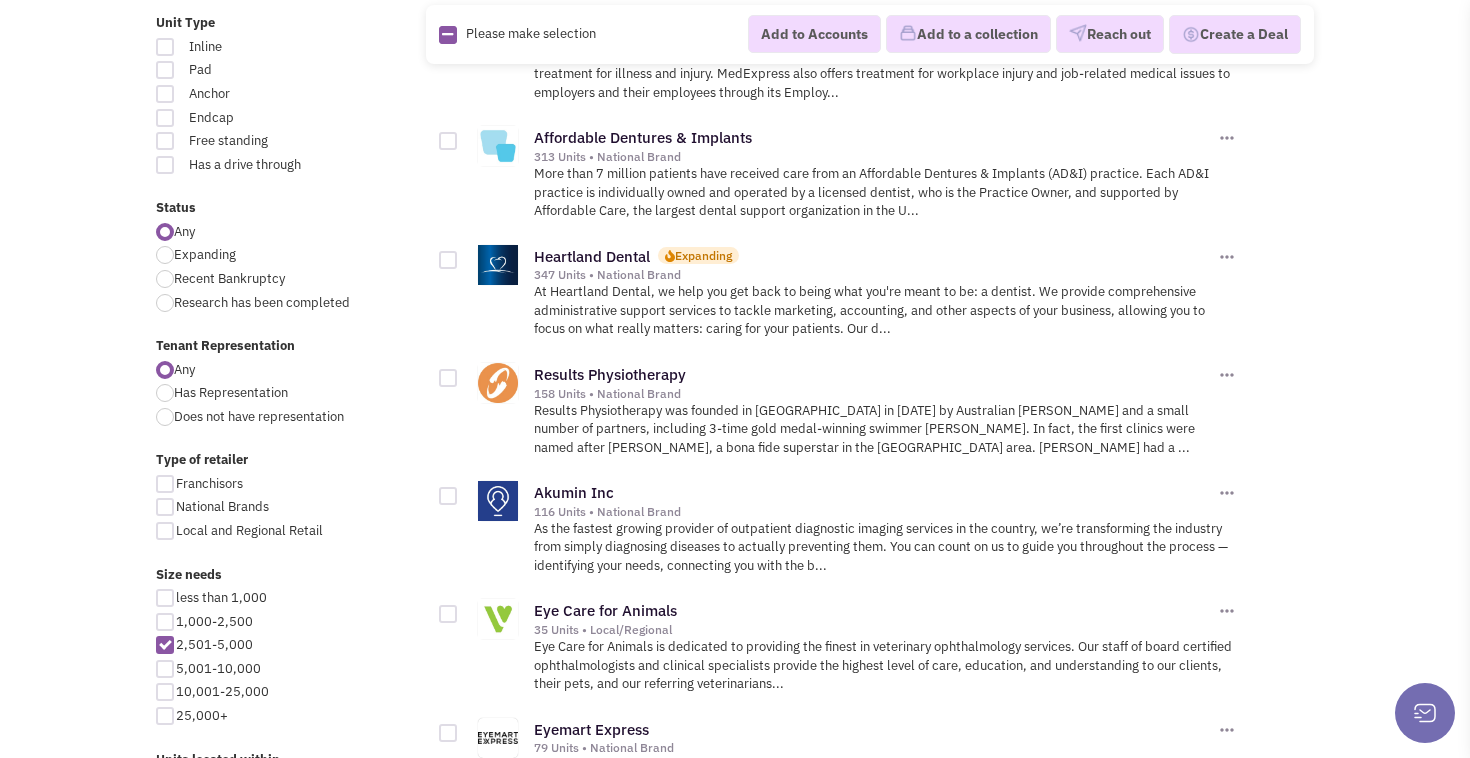 scroll, scrollTop: 618, scrollLeft: 0, axis: vertical 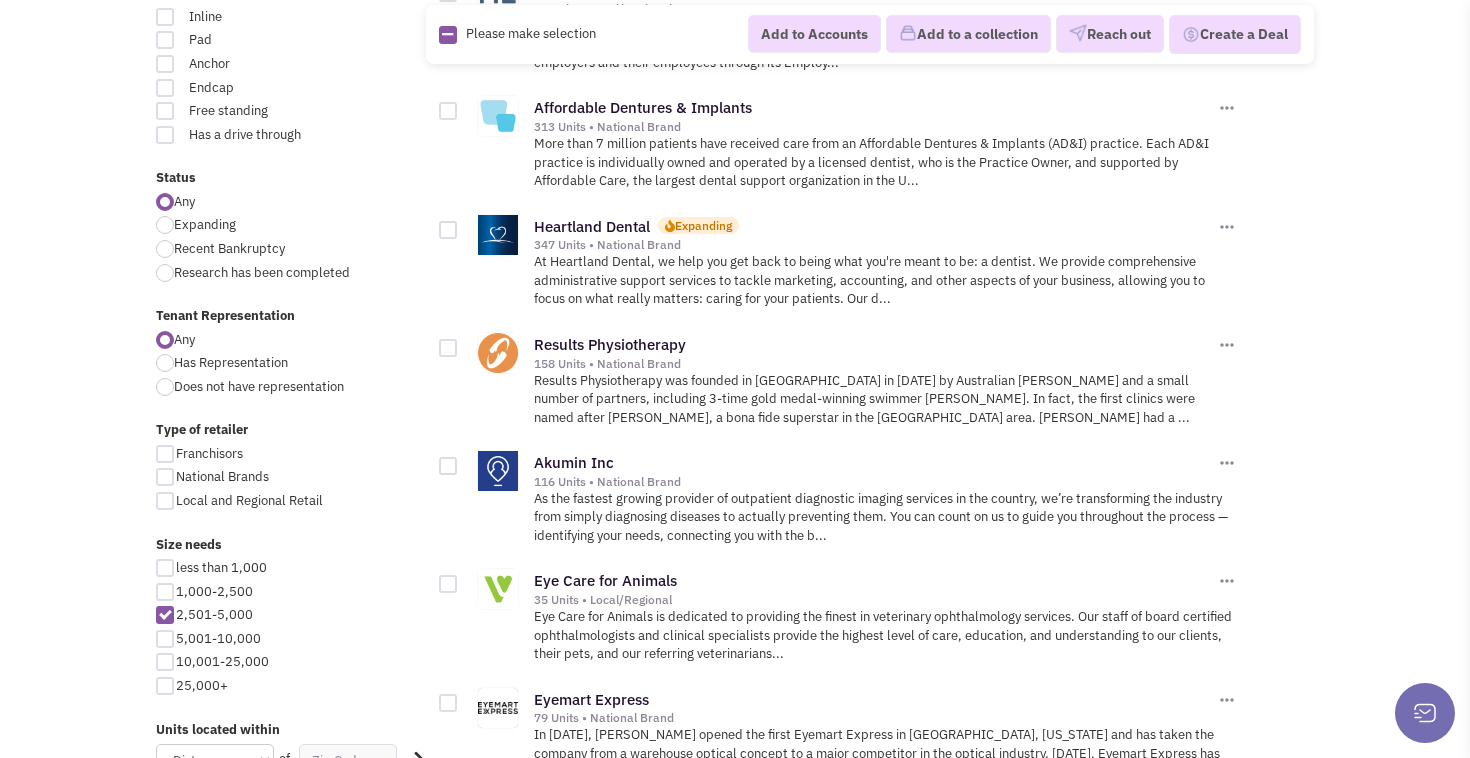 click at bounding box center (165, 225) 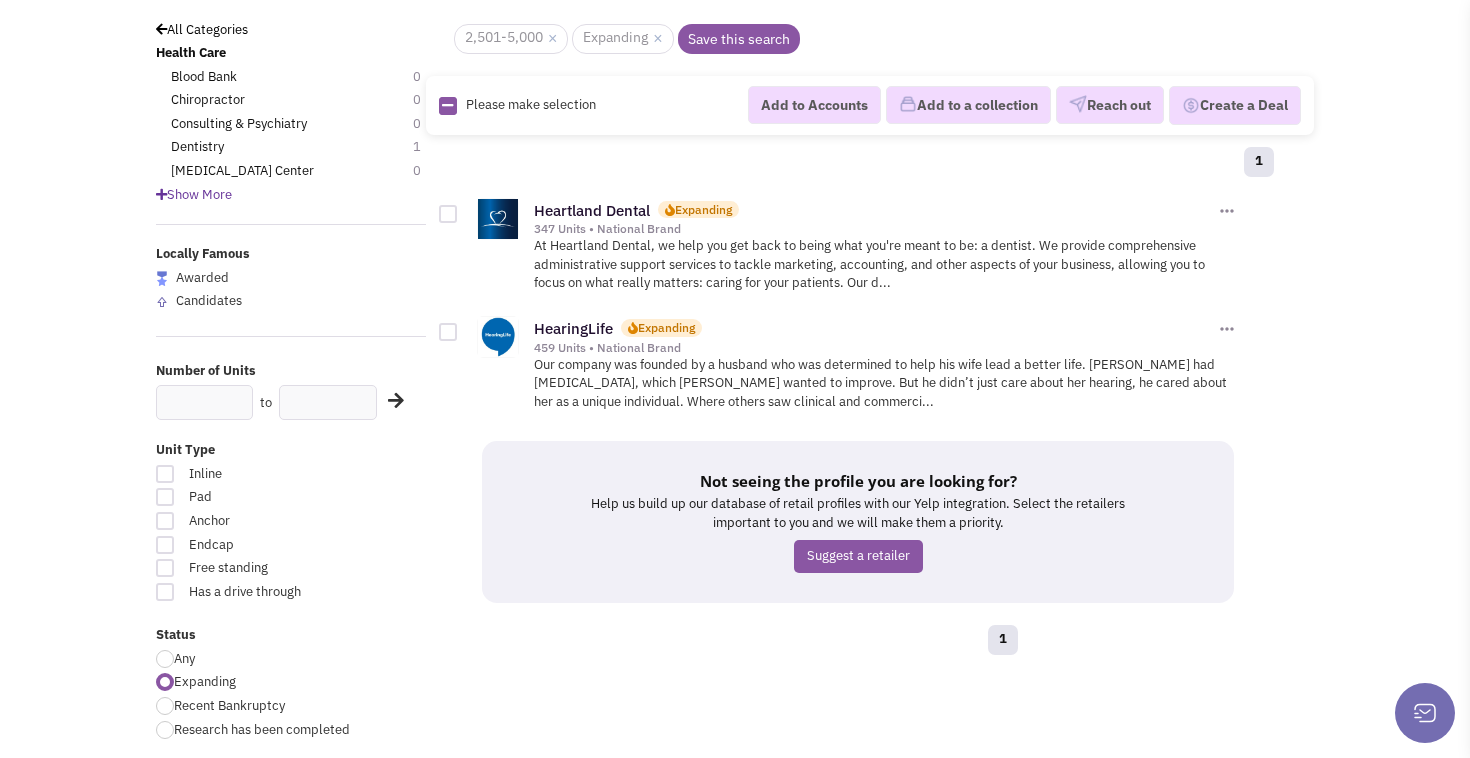 scroll, scrollTop: 207, scrollLeft: 0, axis: vertical 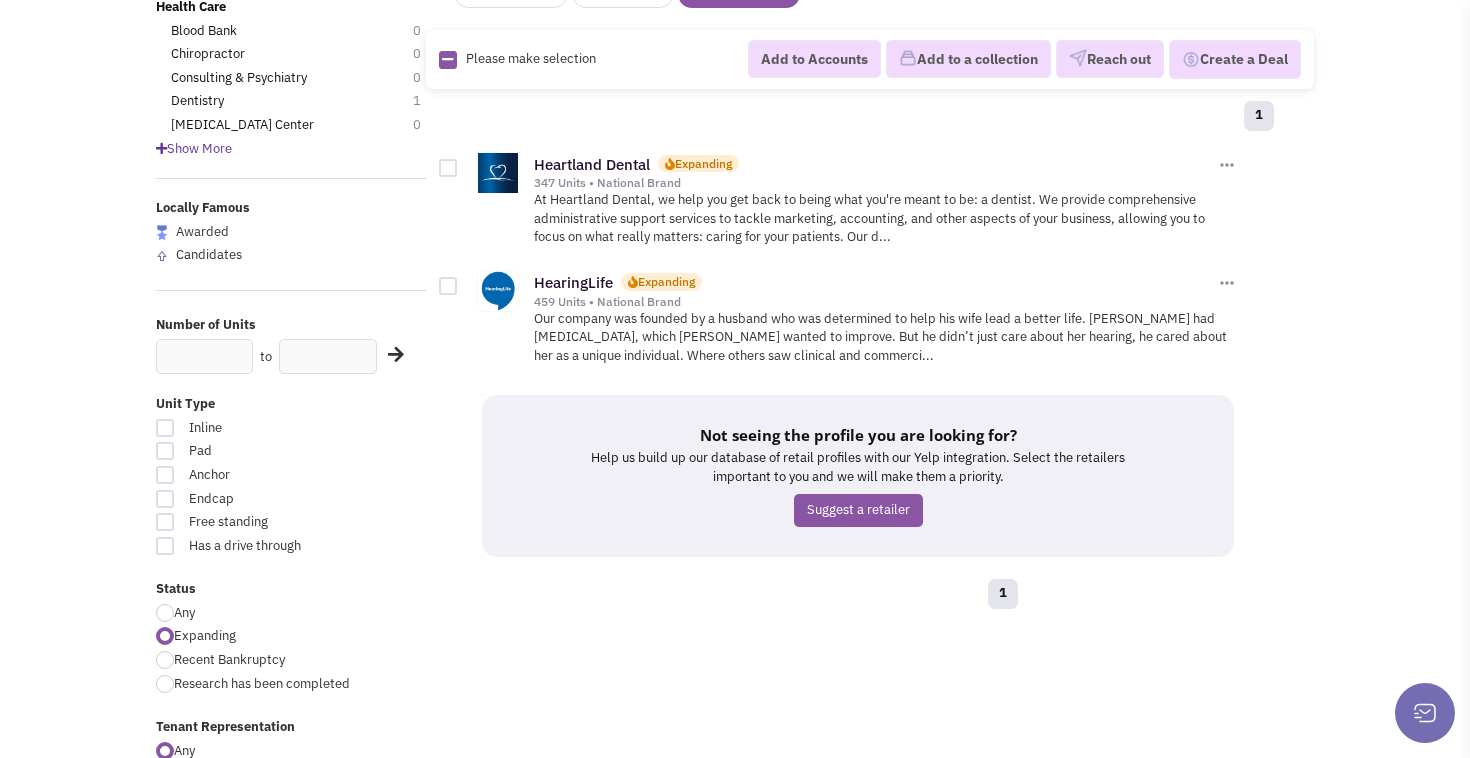 click at bounding box center [1227, 165] 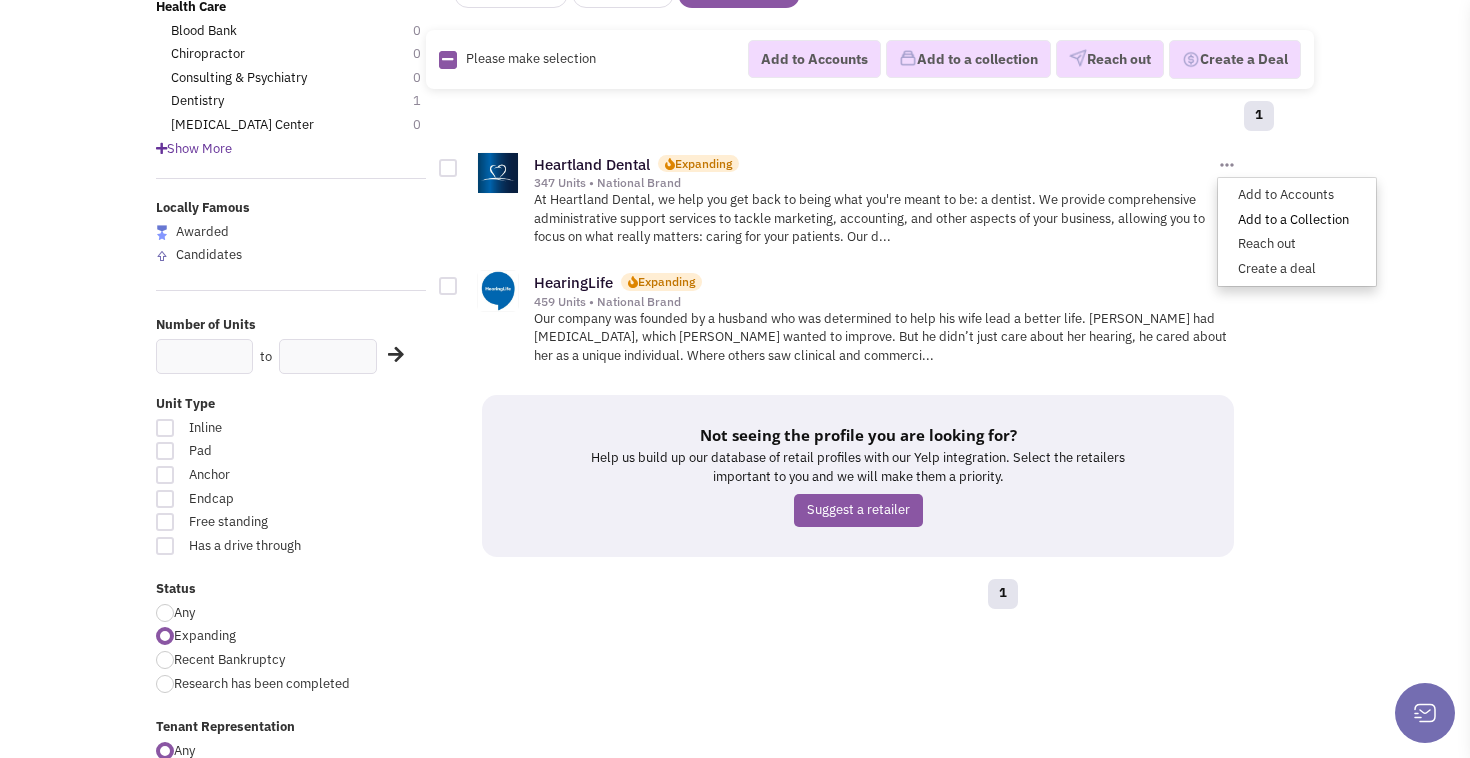 click on "Add to a Collection" at bounding box center [1297, 219] 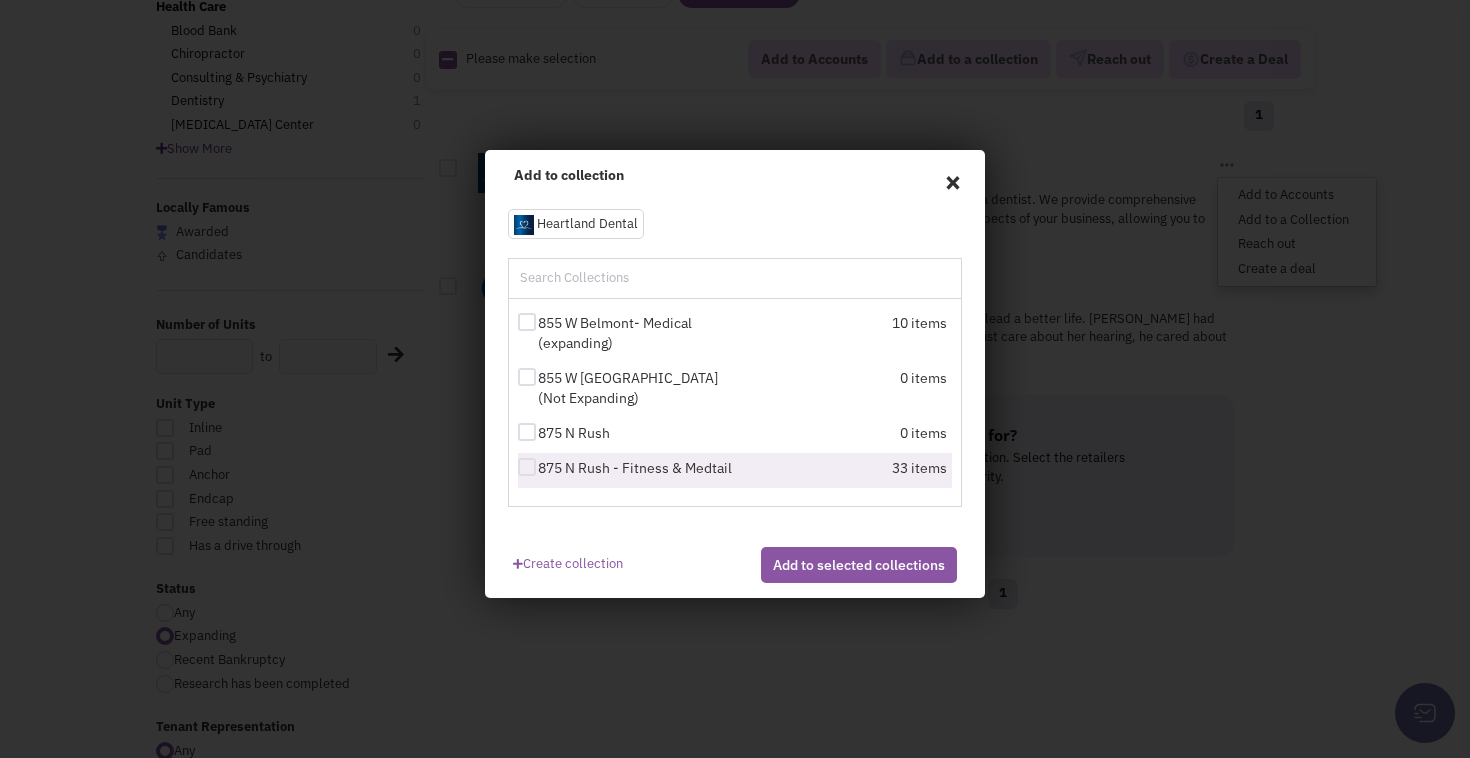 click at bounding box center (527, 467) 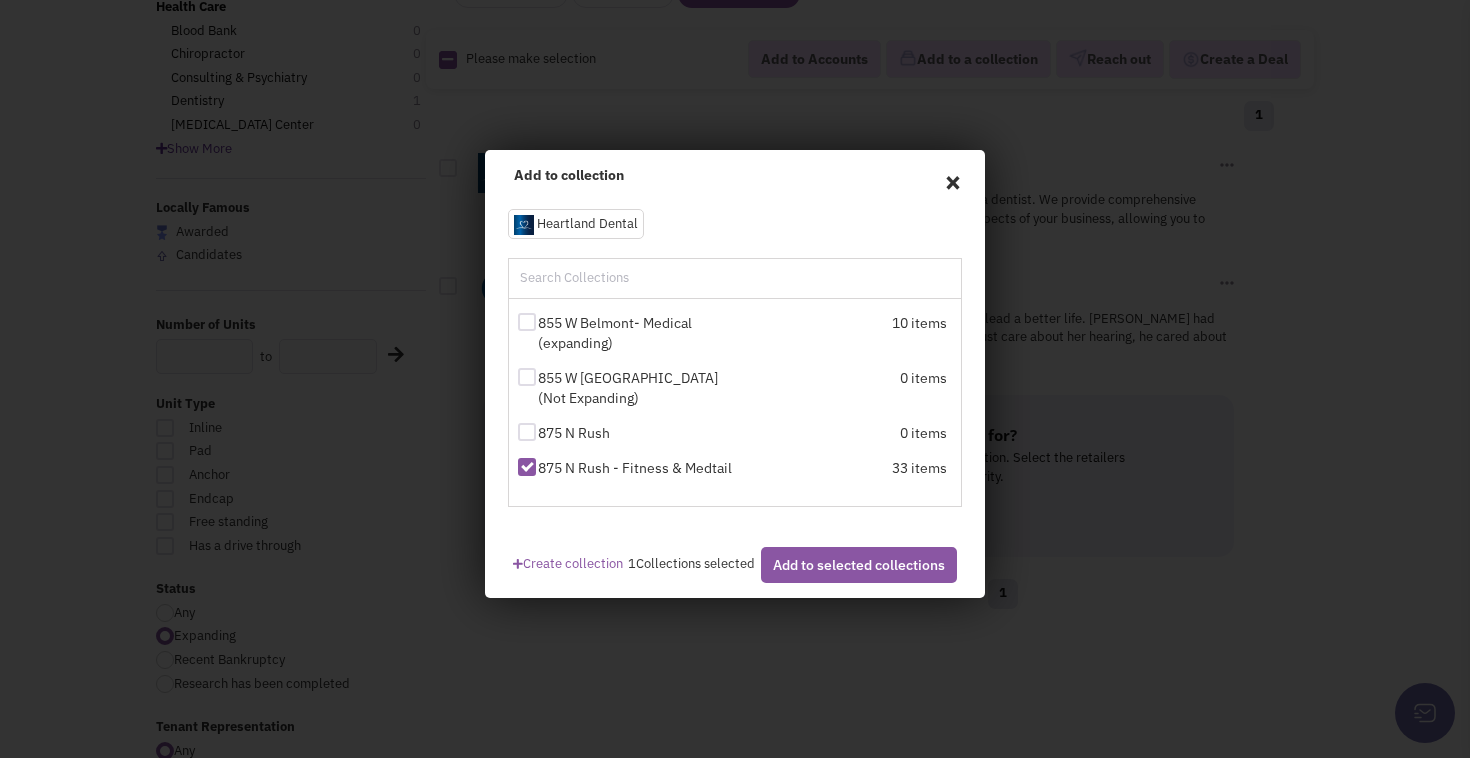 click on "Add to selected collections" at bounding box center (859, 565) 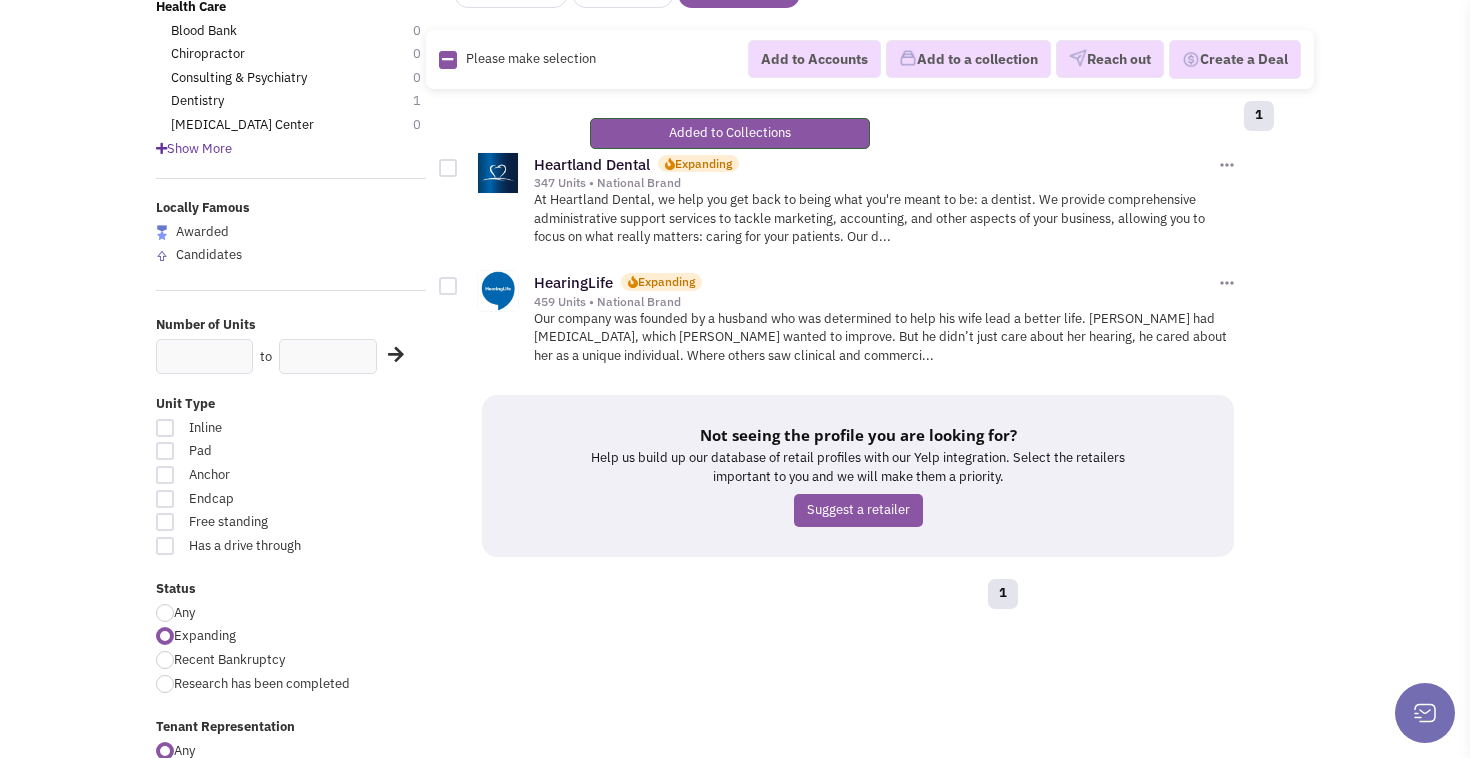 click at bounding box center (1227, 165) 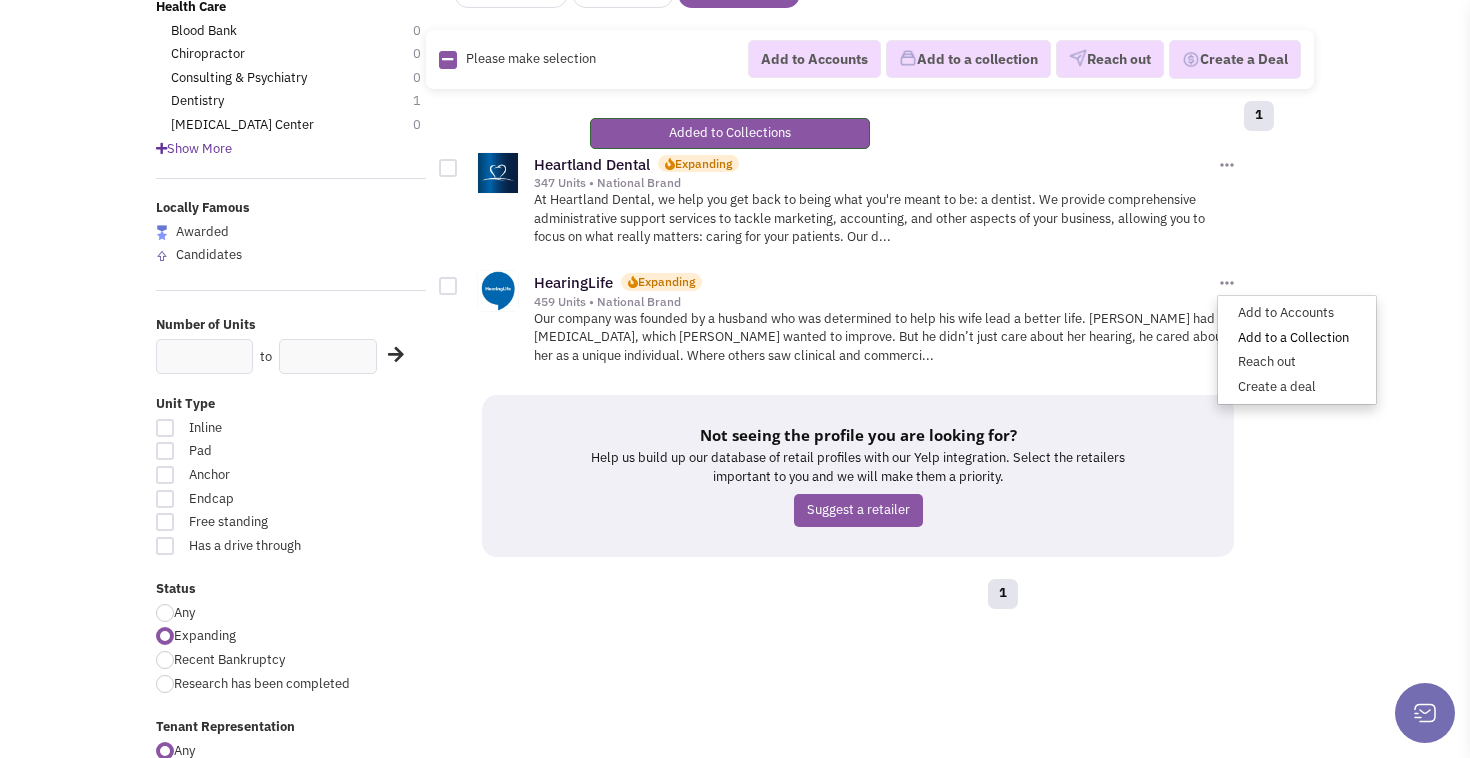 click on "Add to a Collection" at bounding box center (1297, 338) 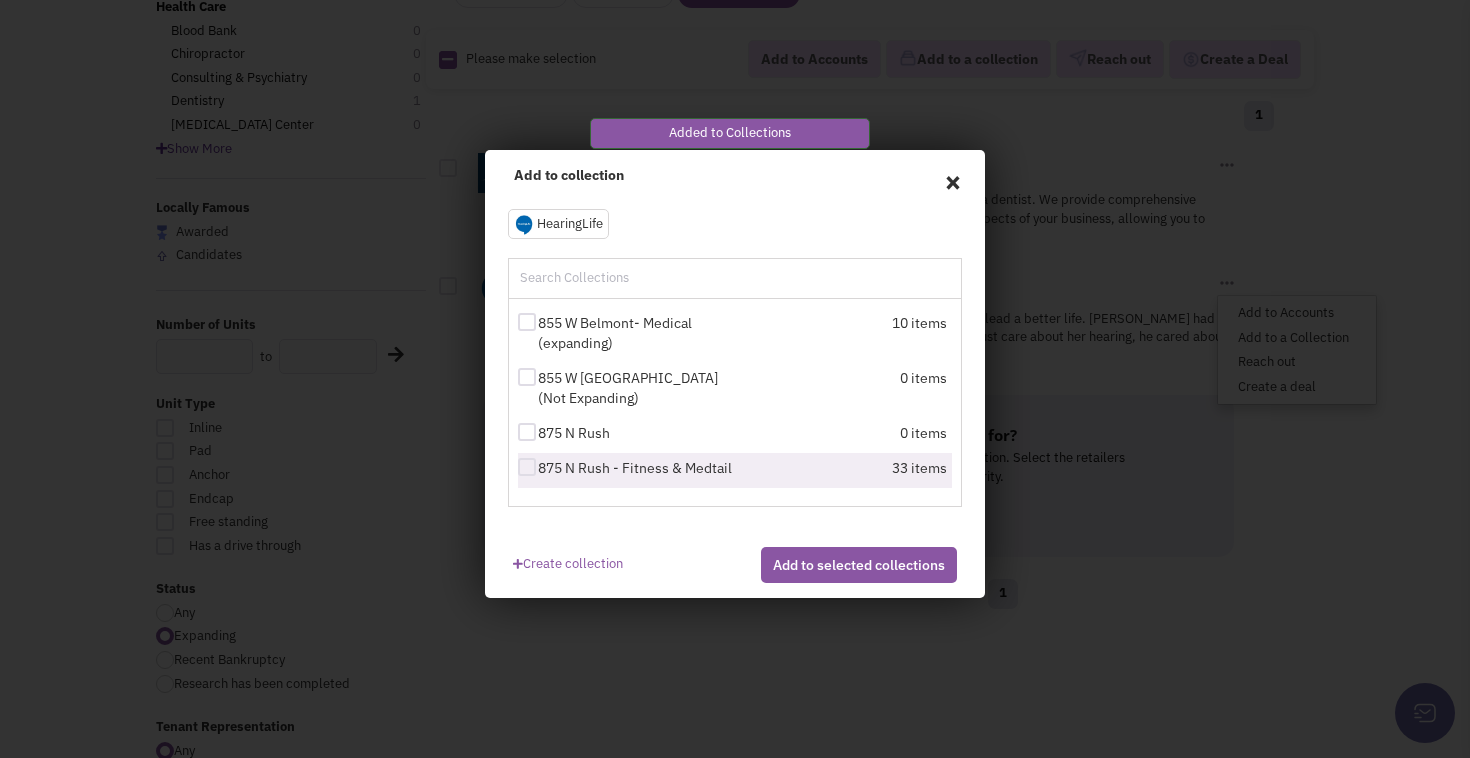 click on "875 N Rush - Fitness & Medtail" at bounding box center [628, 468] 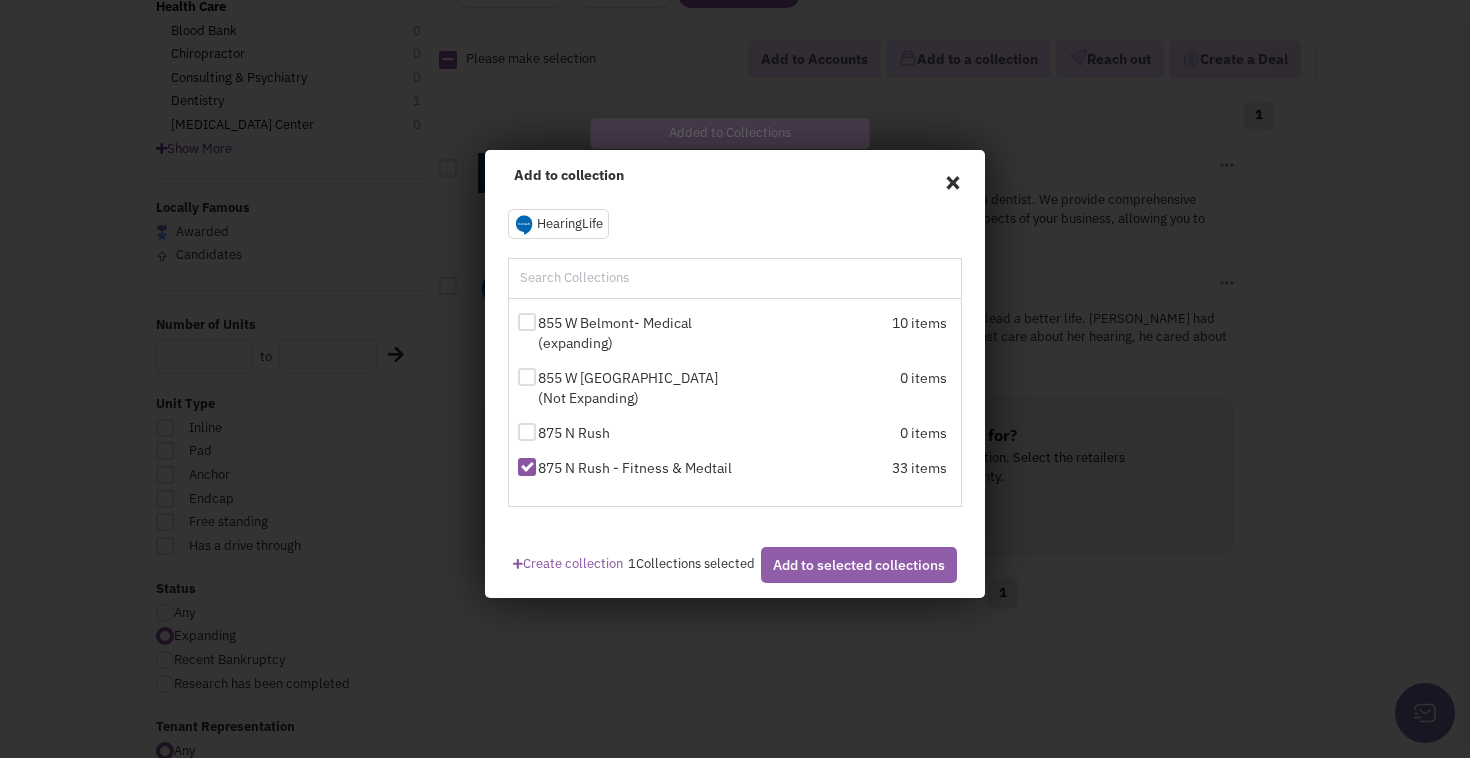 click on "Add to selected collections" at bounding box center [859, 565] 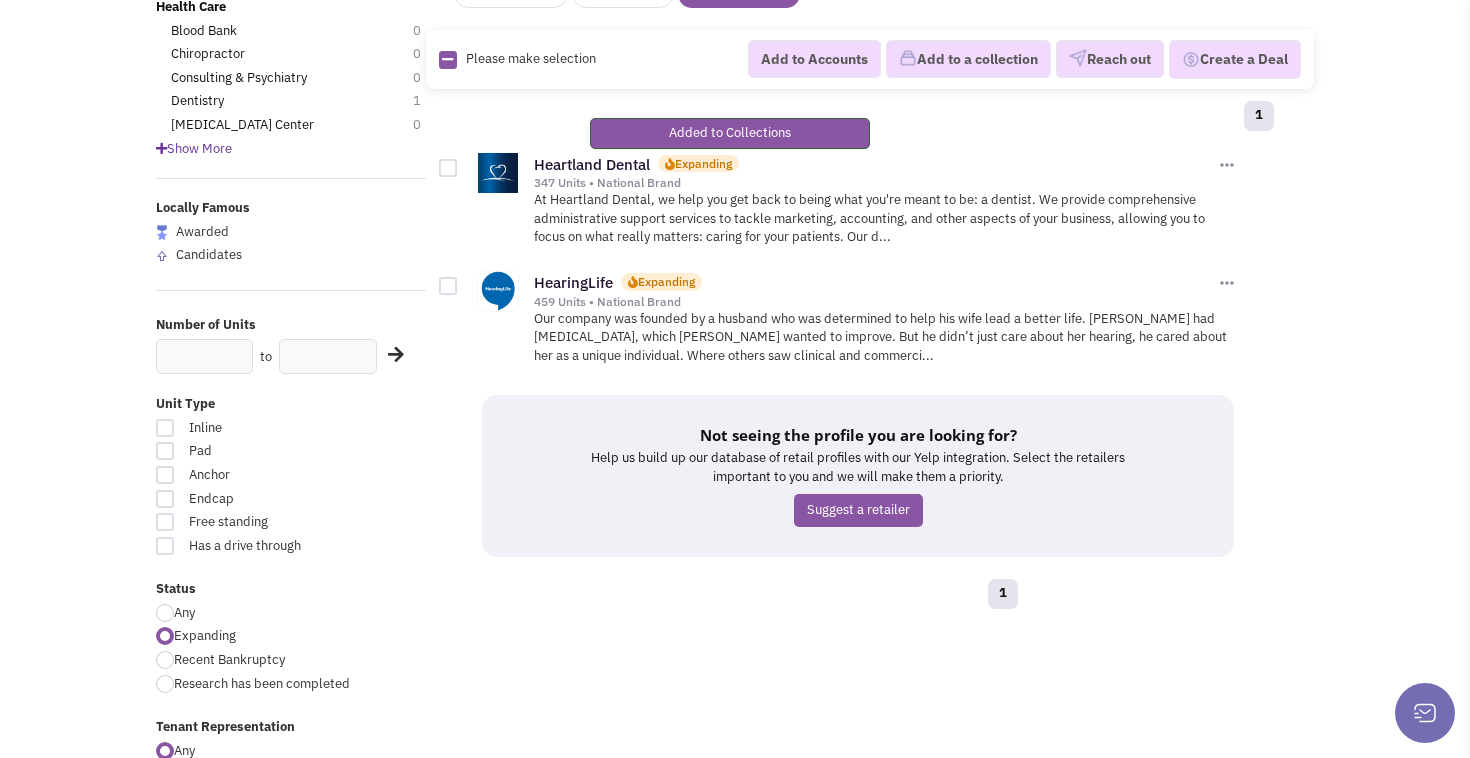 click at bounding box center [165, 613] 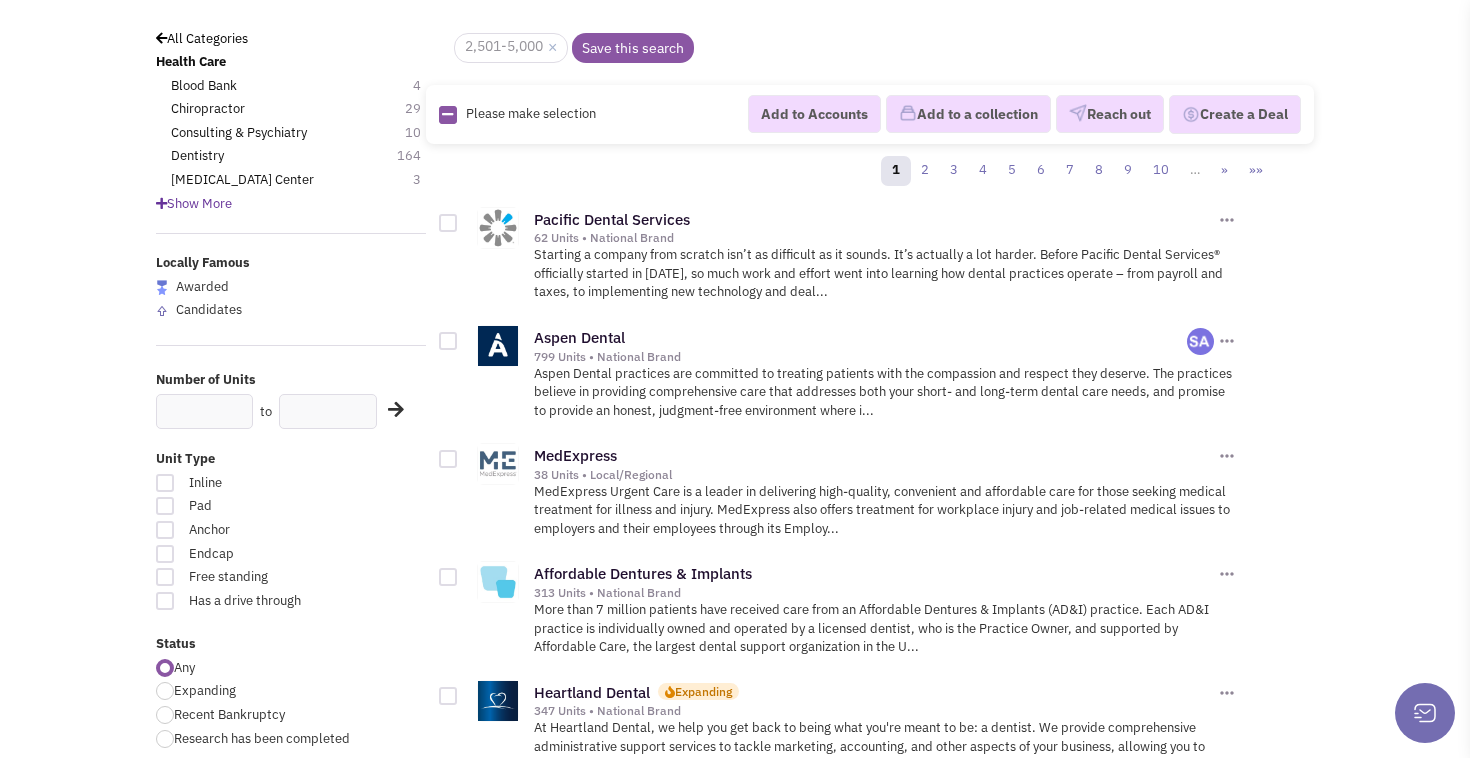 scroll, scrollTop: 203, scrollLeft: 0, axis: vertical 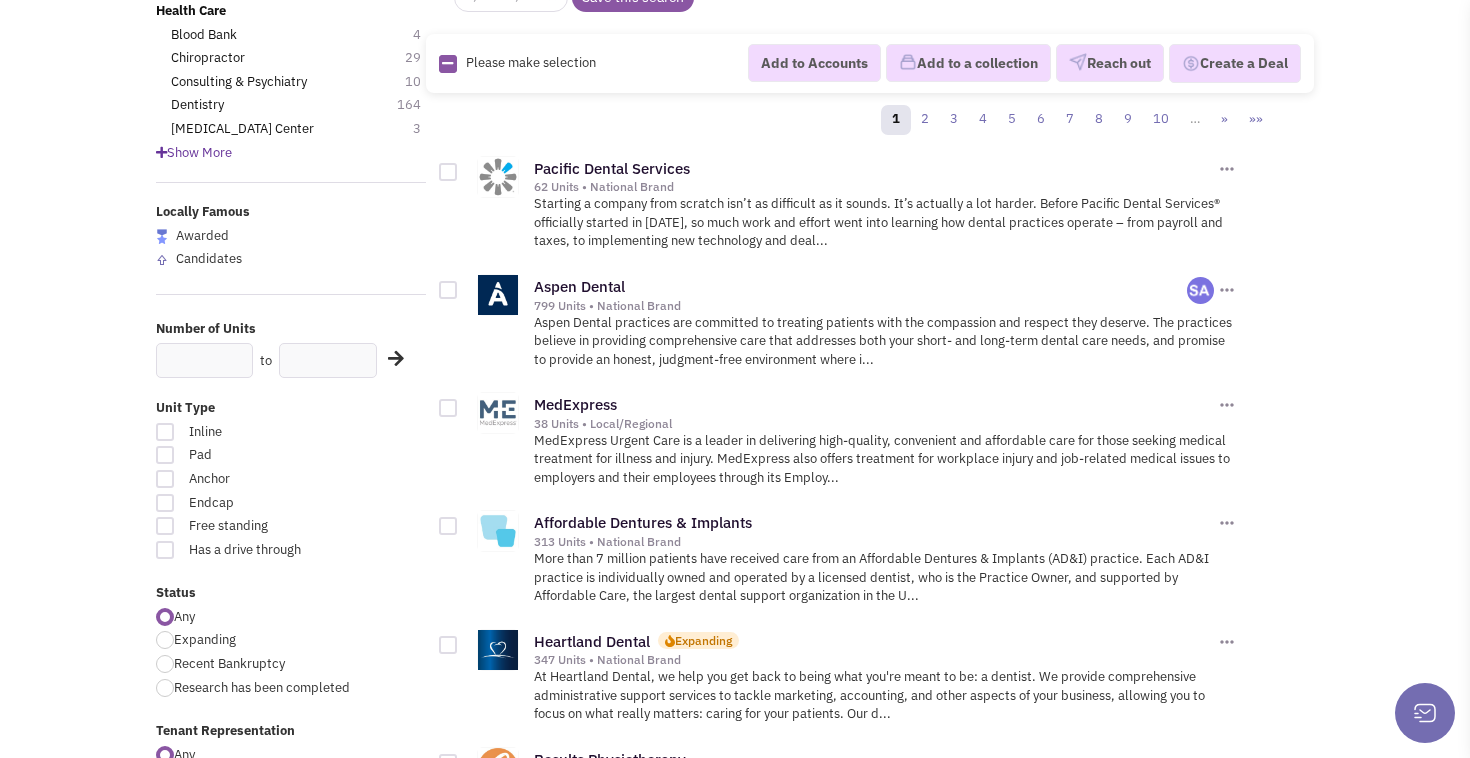 click at bounding box center (1227, 169) 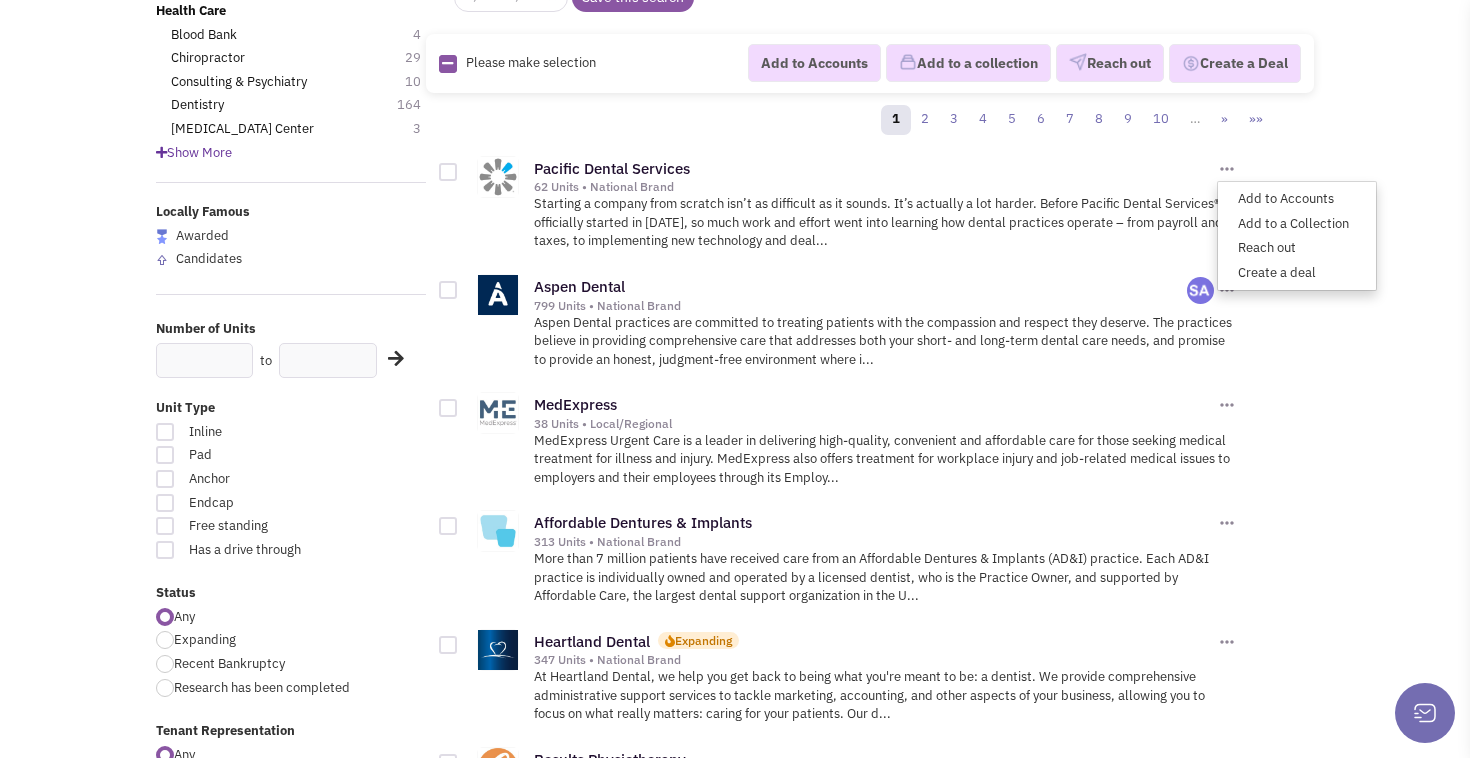 click on "Browse
Advanced
Collections
Cadences  4
Deals
Activity
Help-Center
Calendar" at bounding box center [735, 1573] 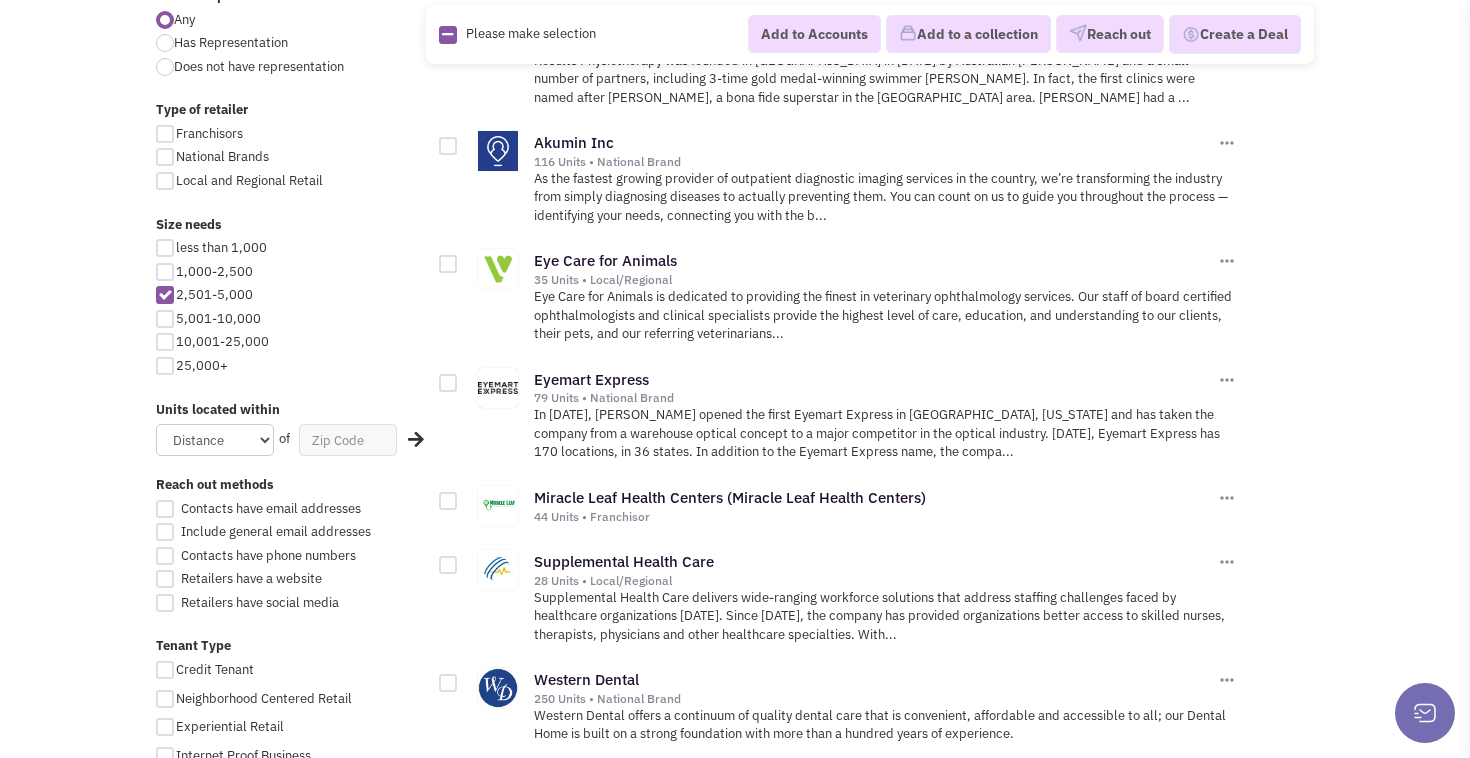 scroll, scrollTop: 939, scrollLeft: 0, axis: vertical 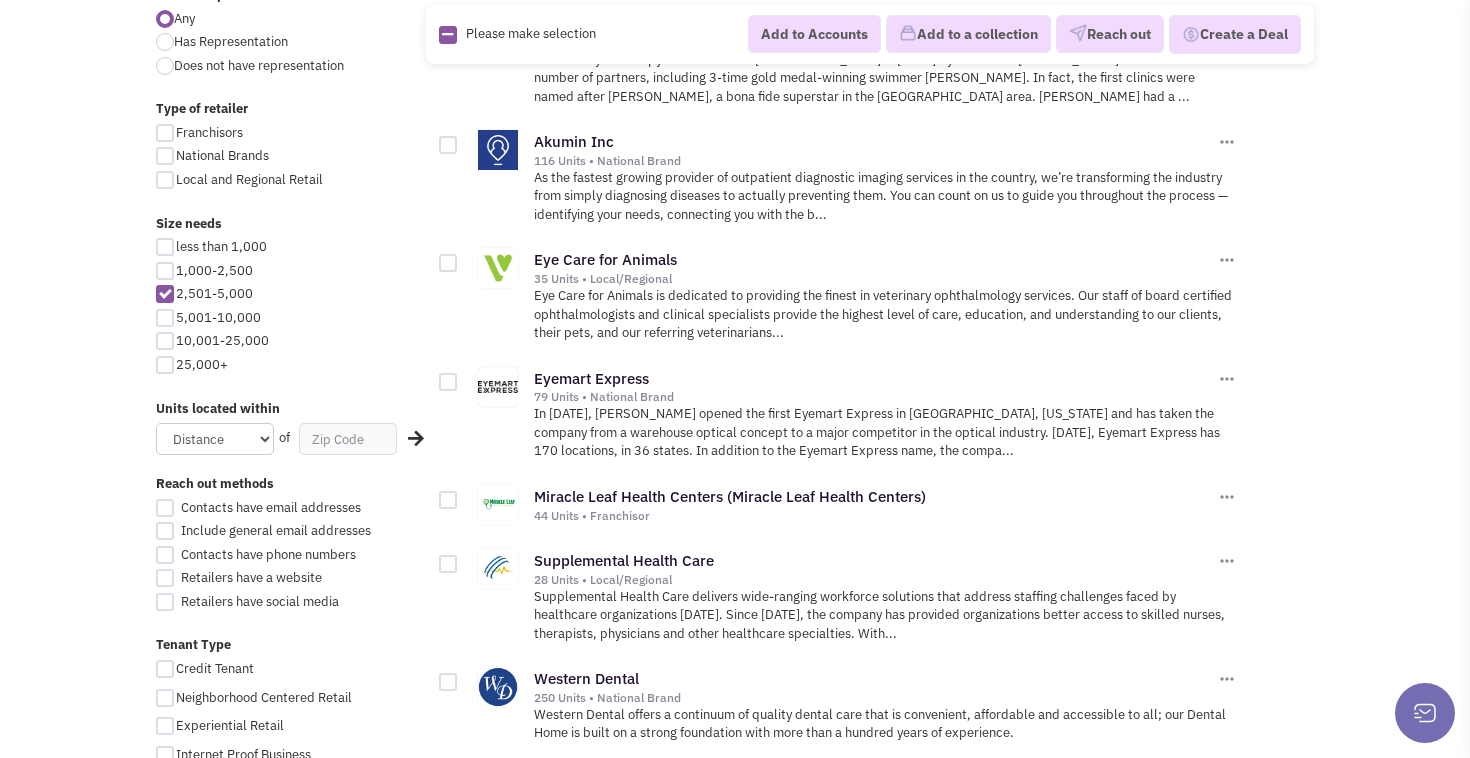 click at bounding box center (1227, -567) 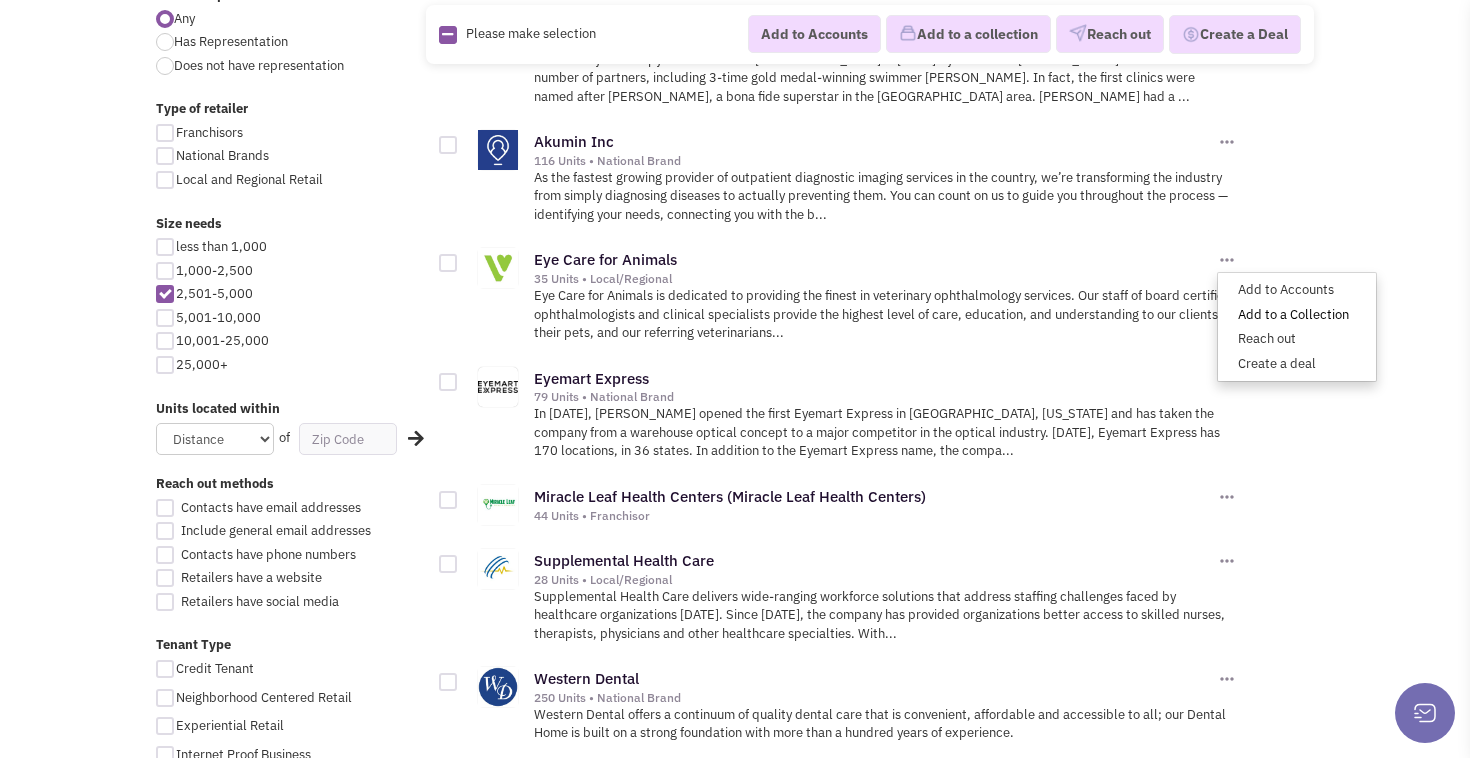 click on "Add to a Collection" at bounding box center (1297, 315) 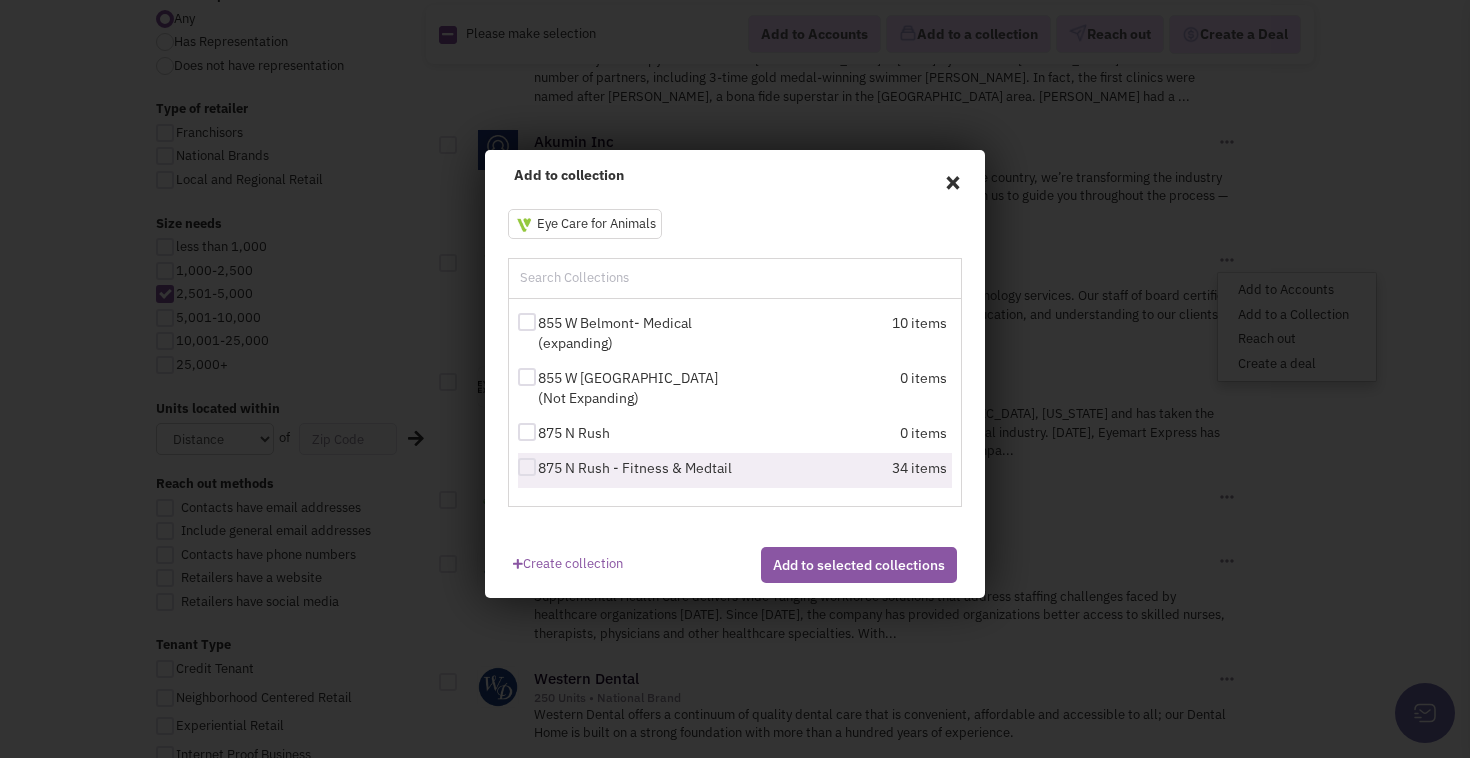 click at bounding box center (527, 467) 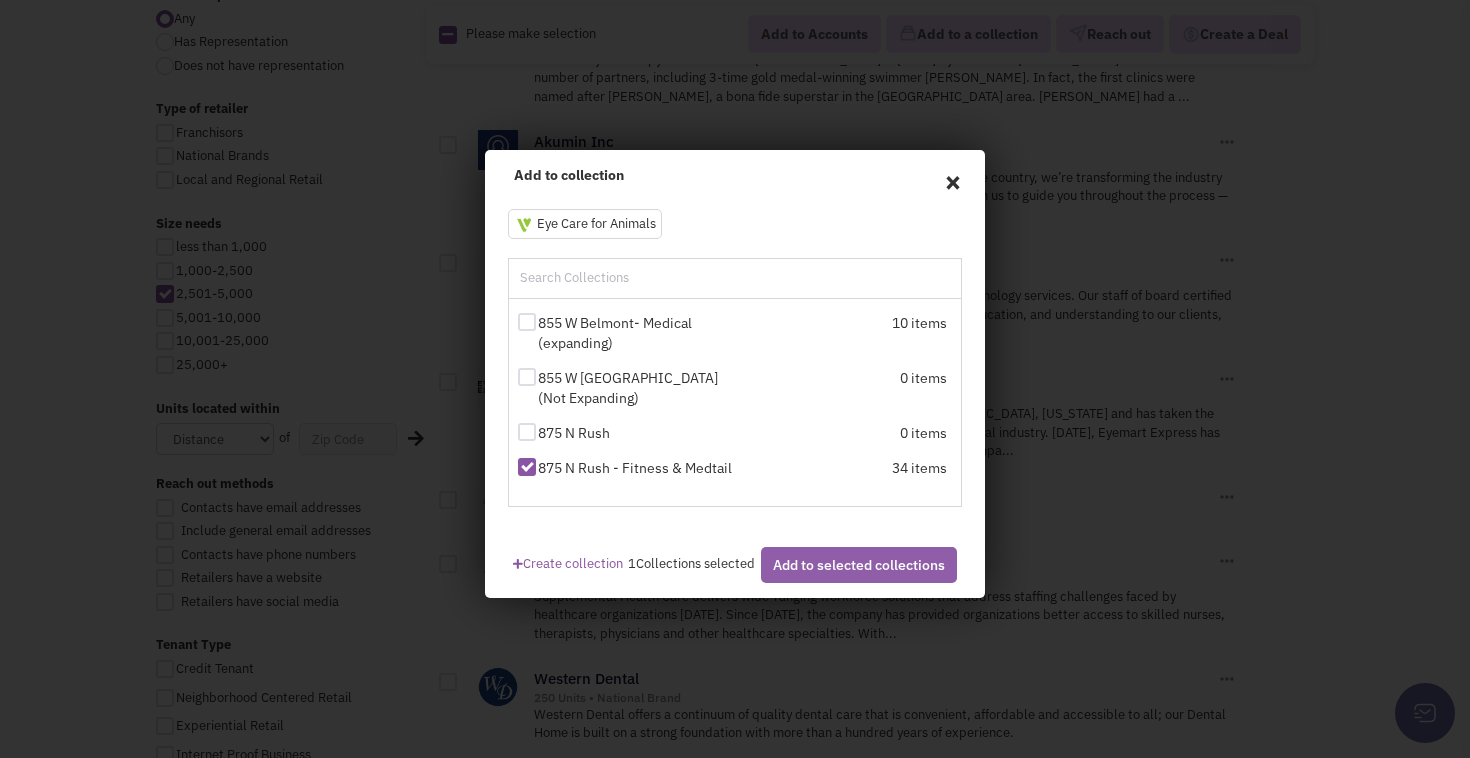 click on "Add to selected collections" at bounding box center (859, 565) 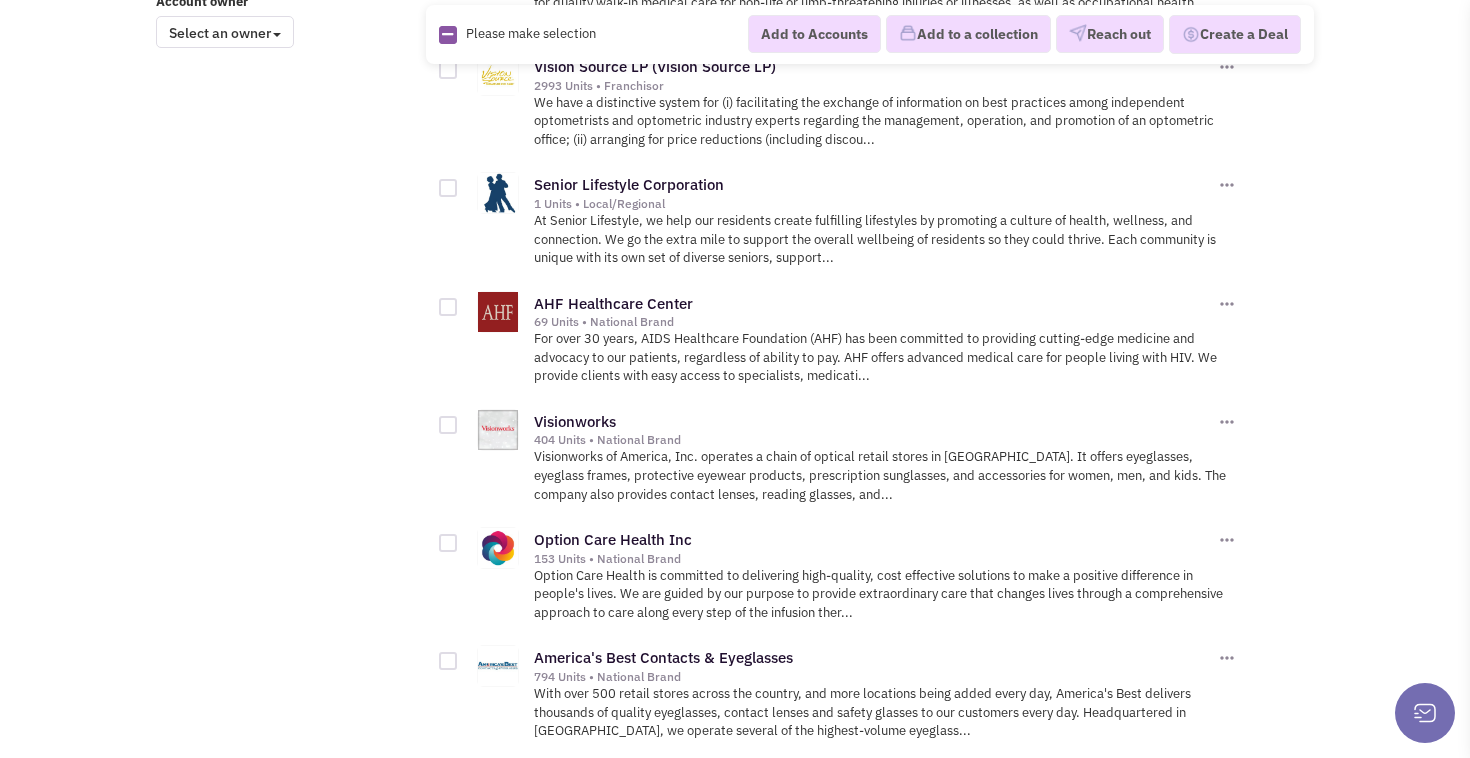 scroll, scrollTop: 1770, scrollLeft: 0, axis: vertical 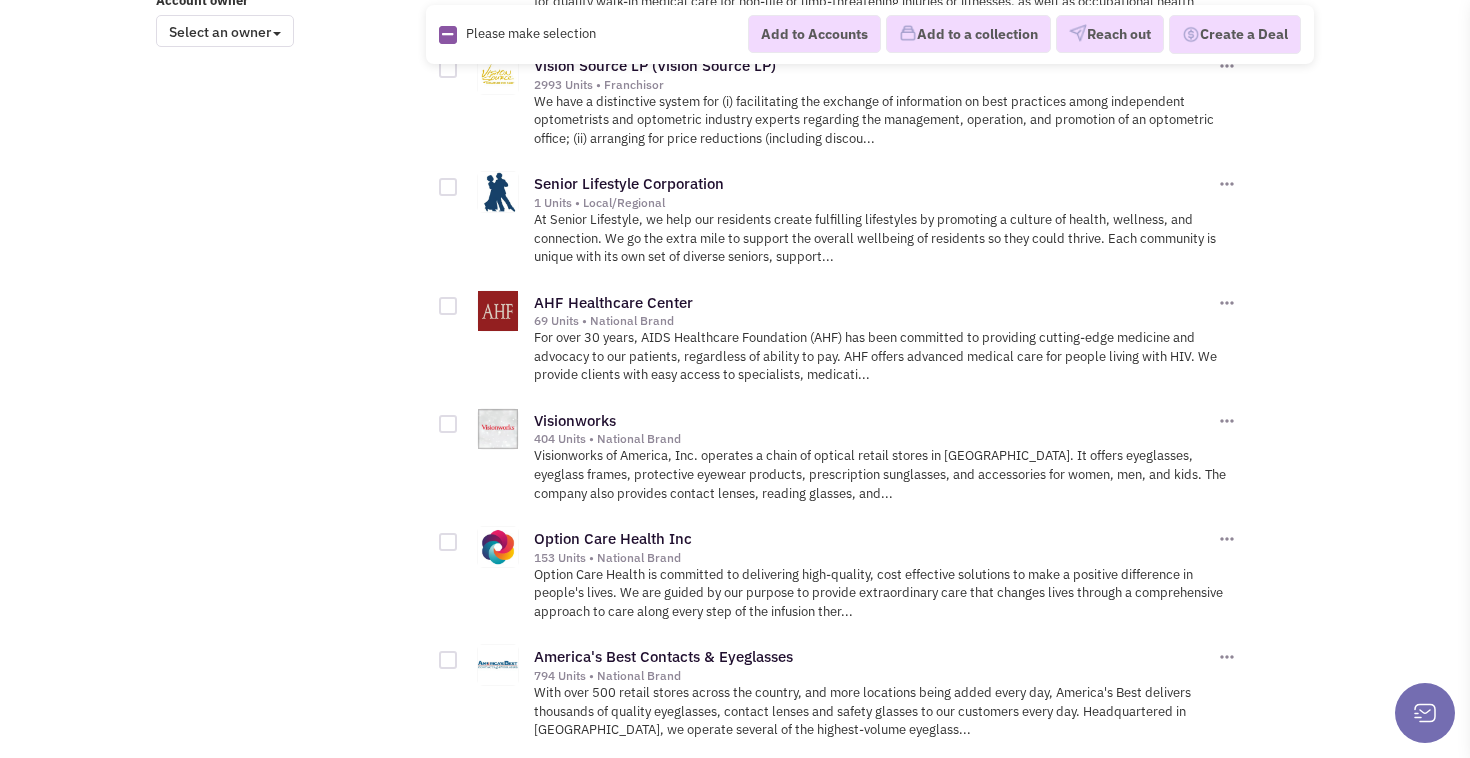 click at bounding box center [1227, -1398] 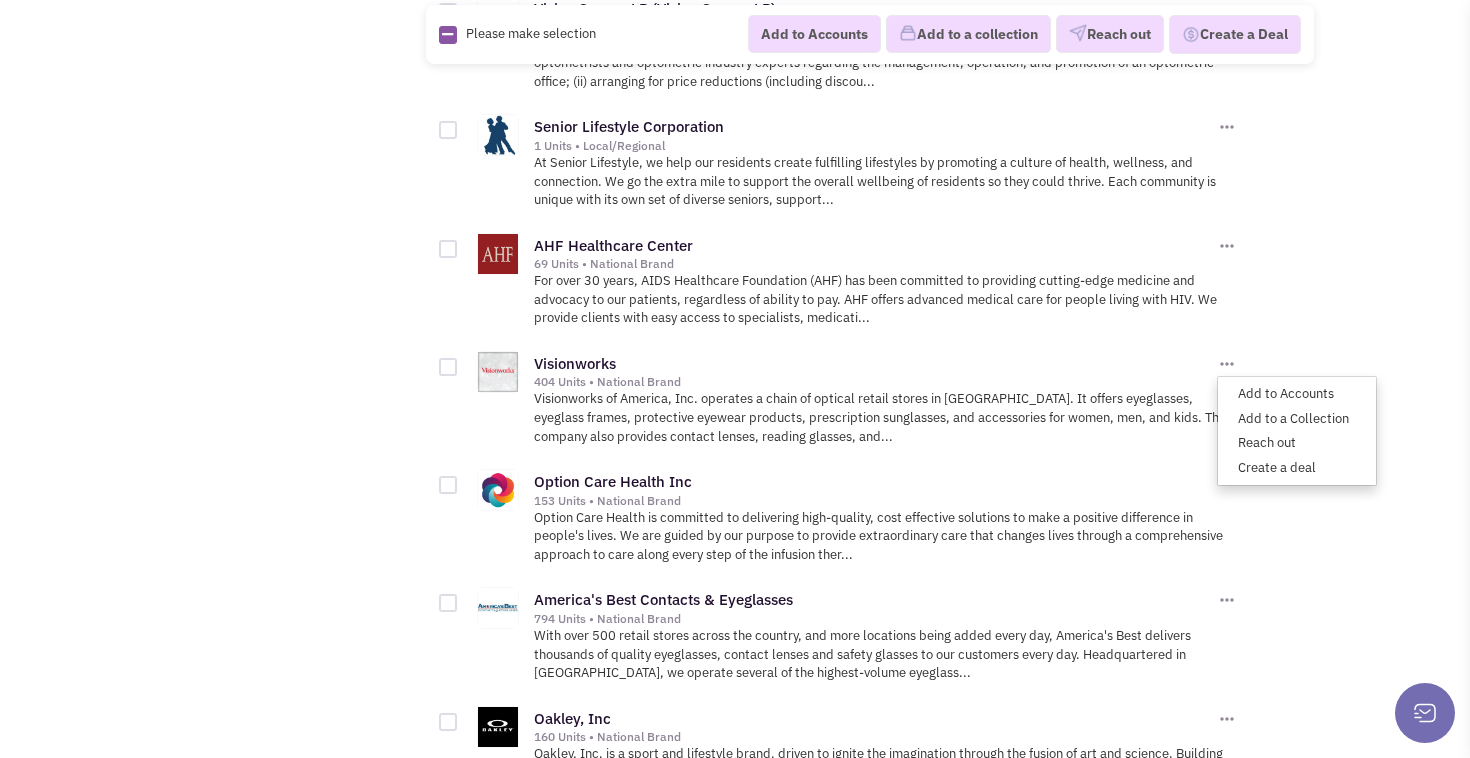 scroll, scrollTop: 1828, scrollLeft: 0, axis: vertical 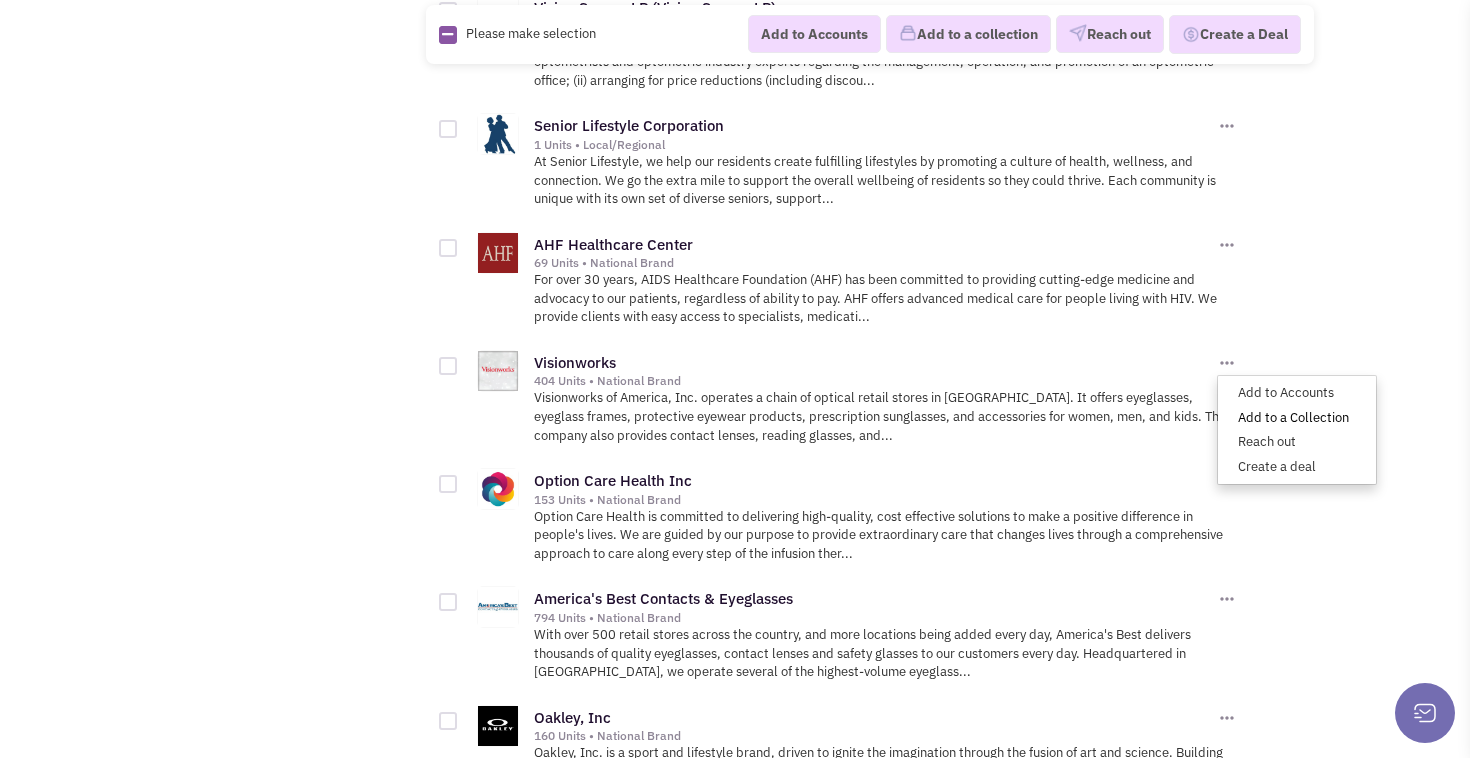 click on "Add to a Collection" at bounding box center [1297, 417] 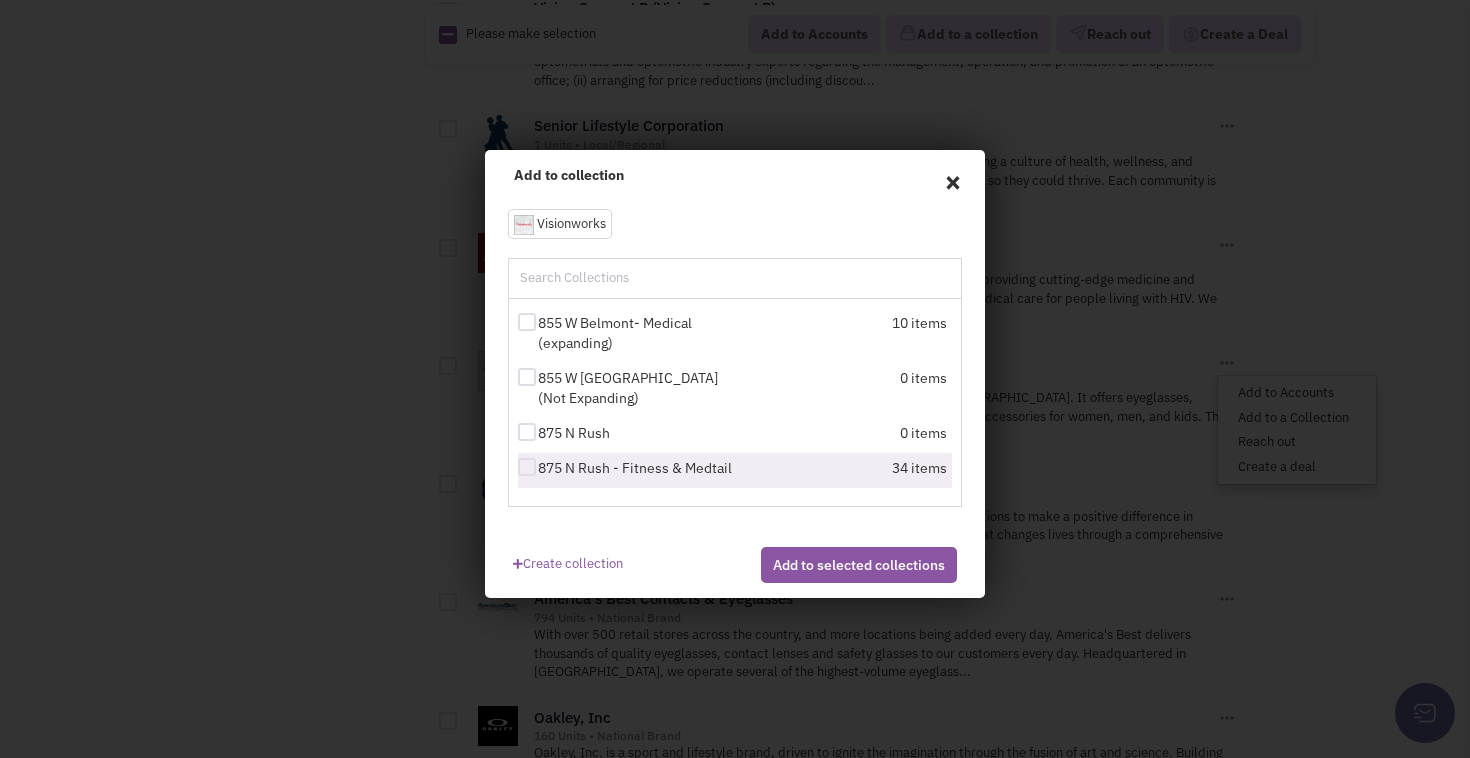 click at bounding box center [527, 467] 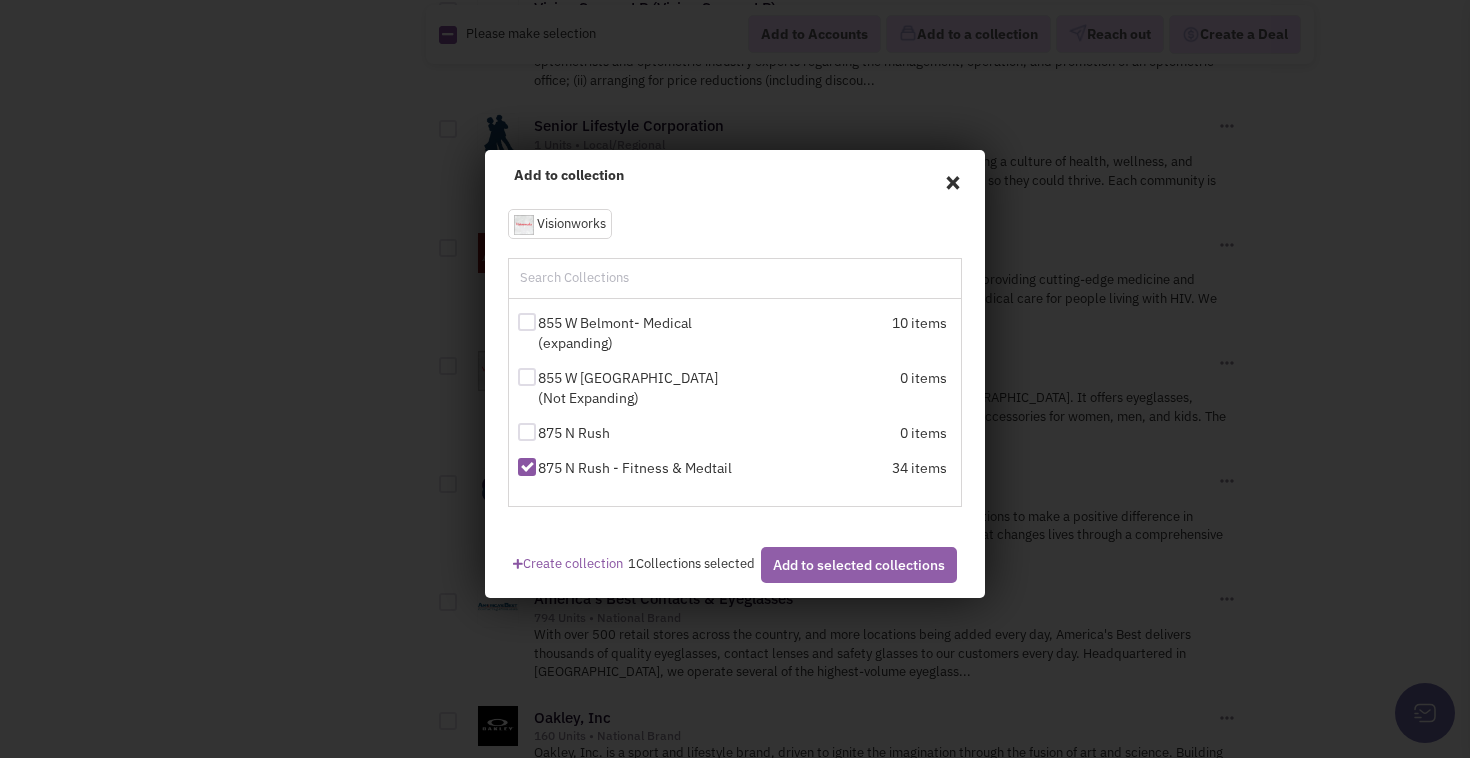 click on "Add to selected collections" at bounding box center (859, 565) 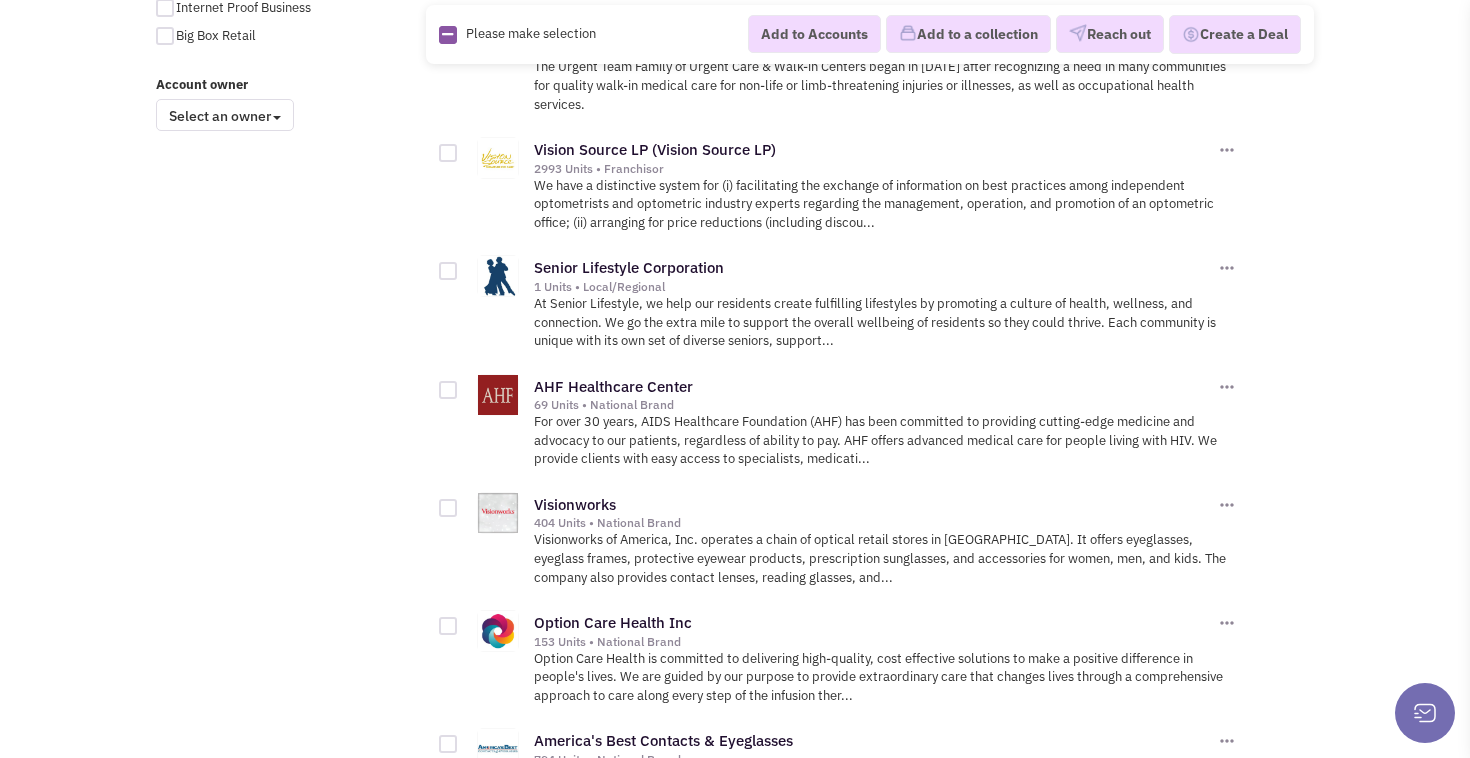 scroll, scrollTop: 1681, scrollLeft: 0, axis: vertical 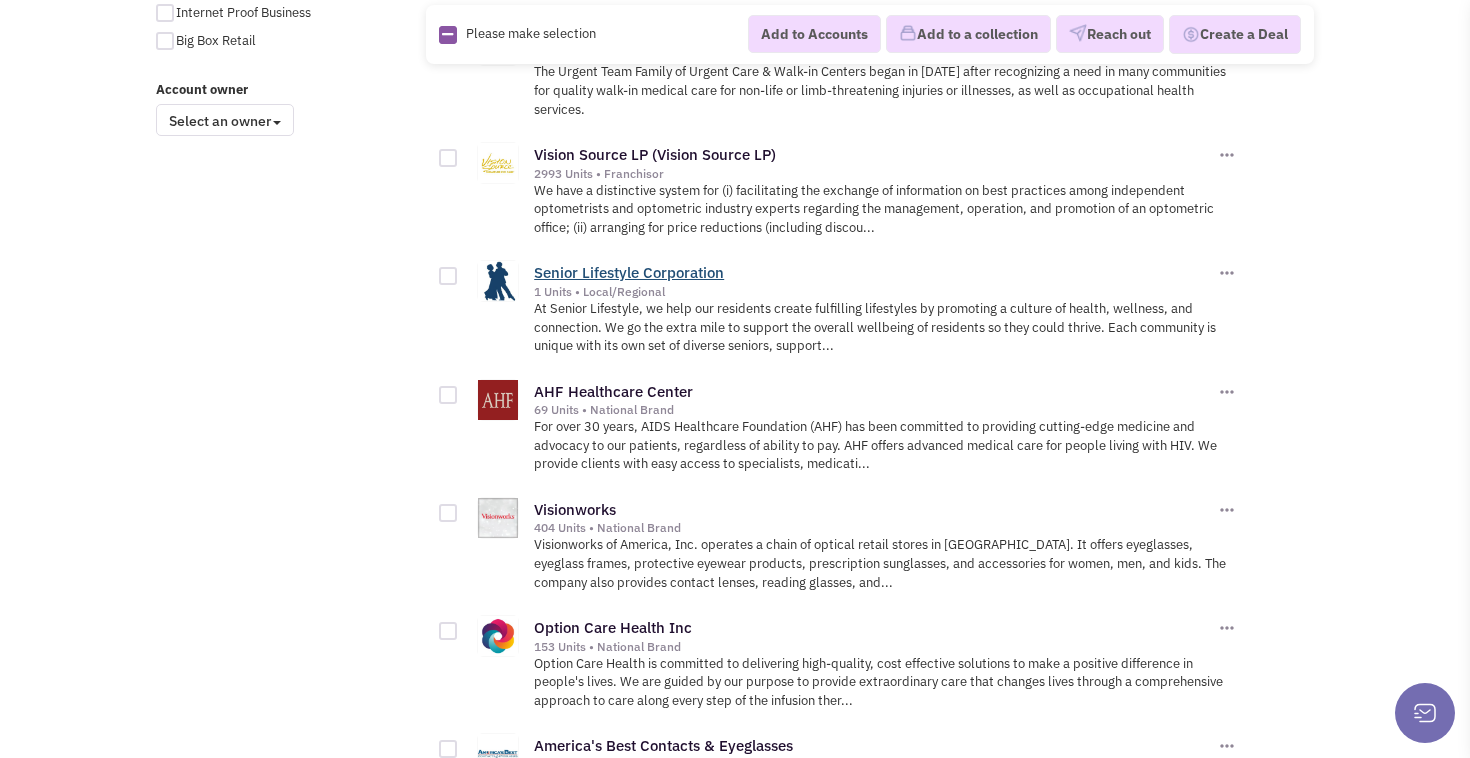 click on "Senior Lifestyle Corporation" at bounding box center (629, 272) 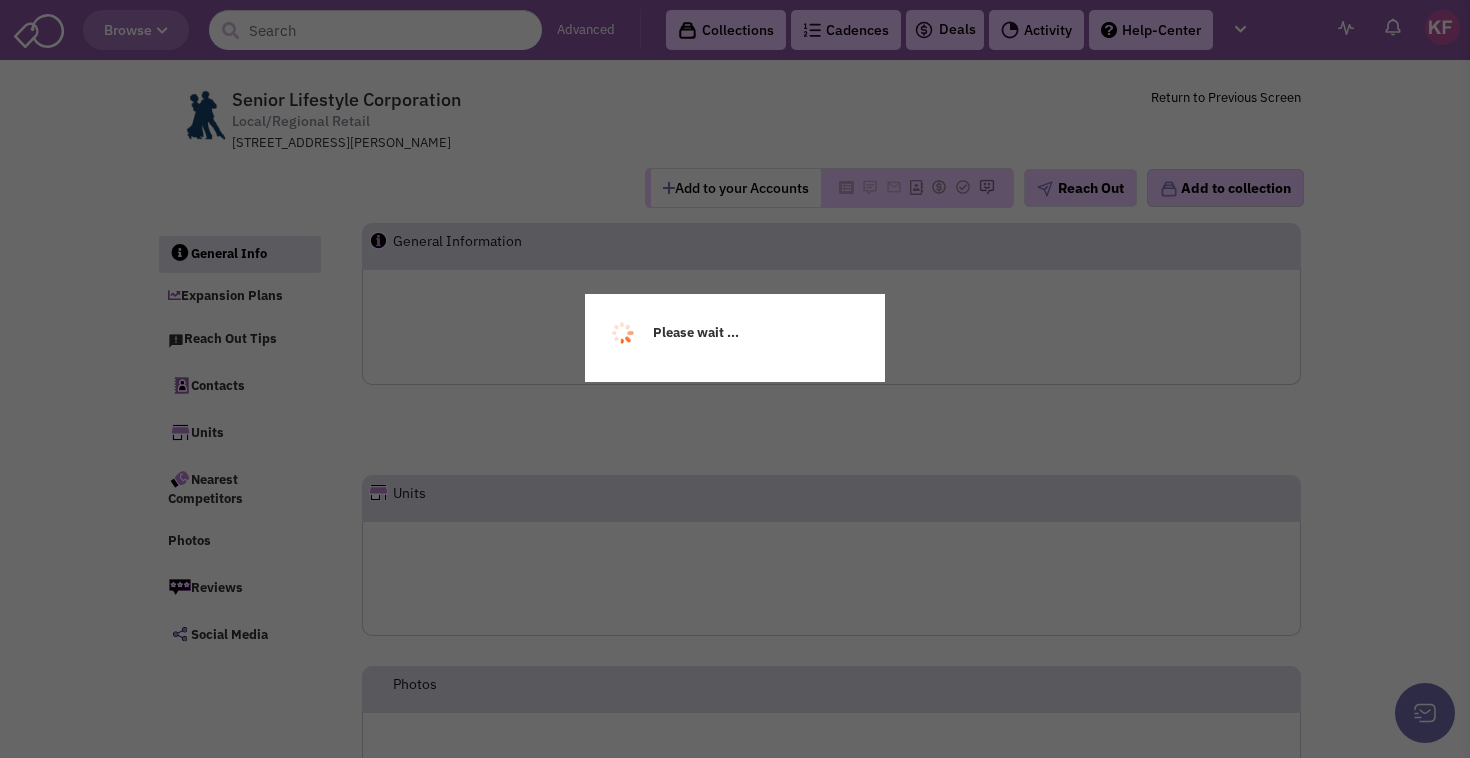 scroll, scrollTop: 0, scrollLeft: 0, axis: both 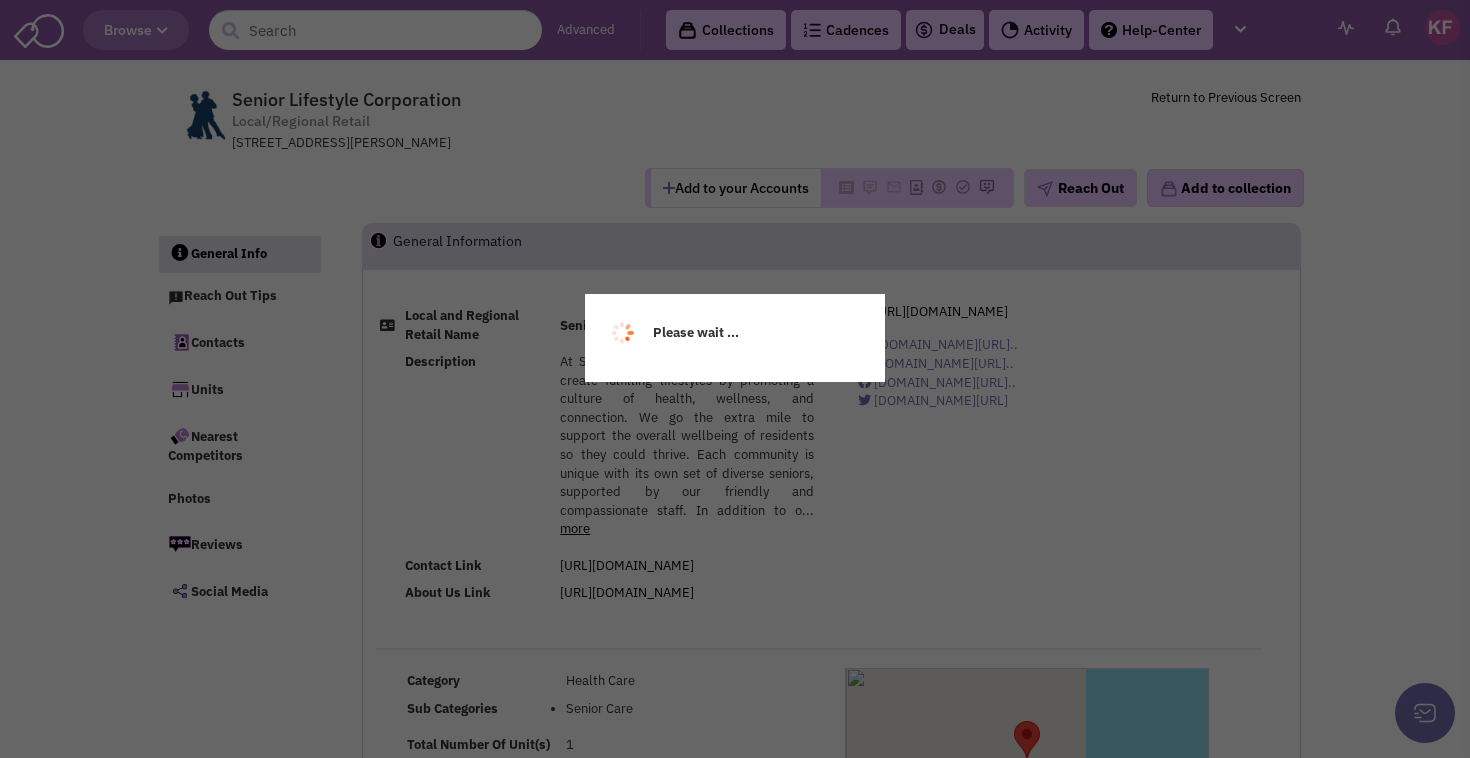 select 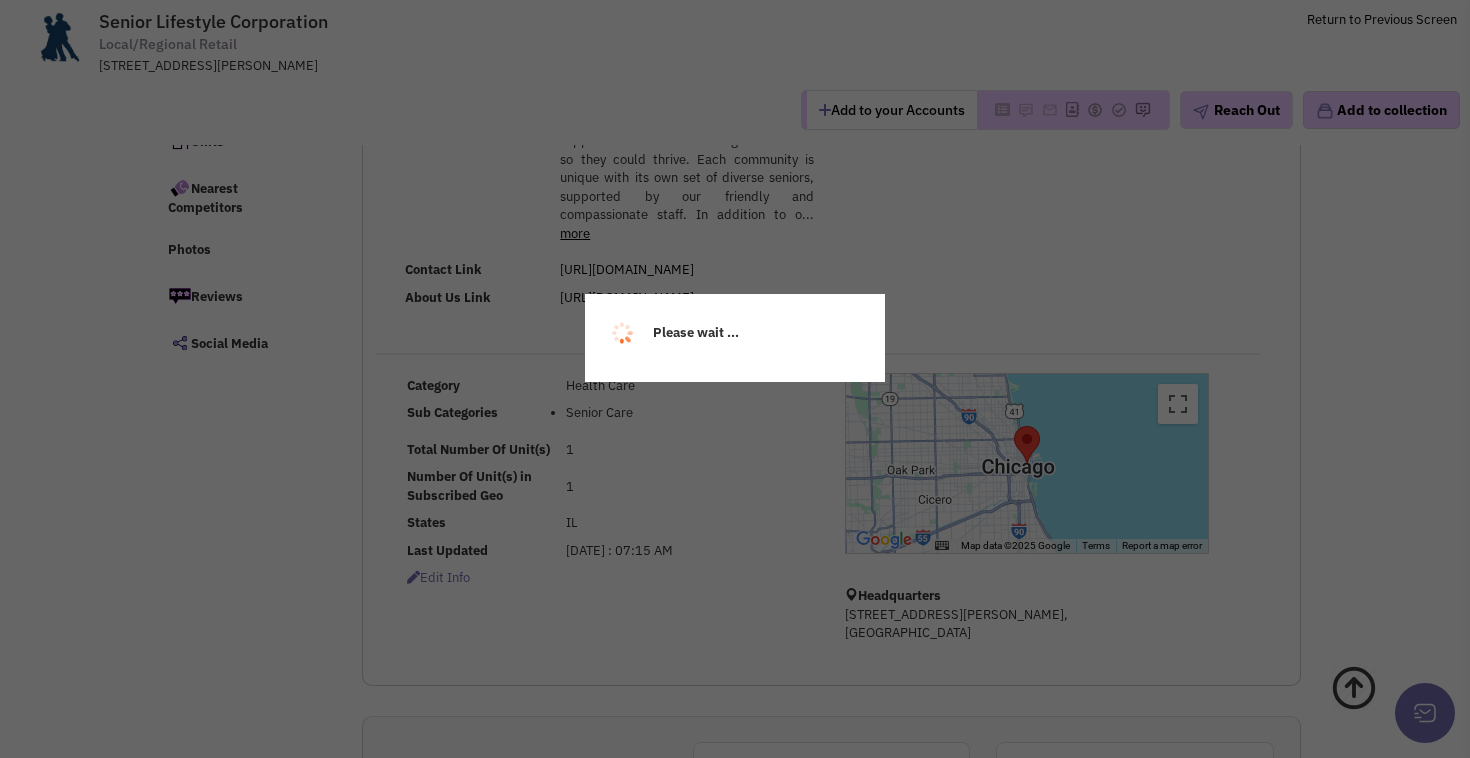 scroll, scrollTop: 151, scrollLeft: 0, axis: vertical 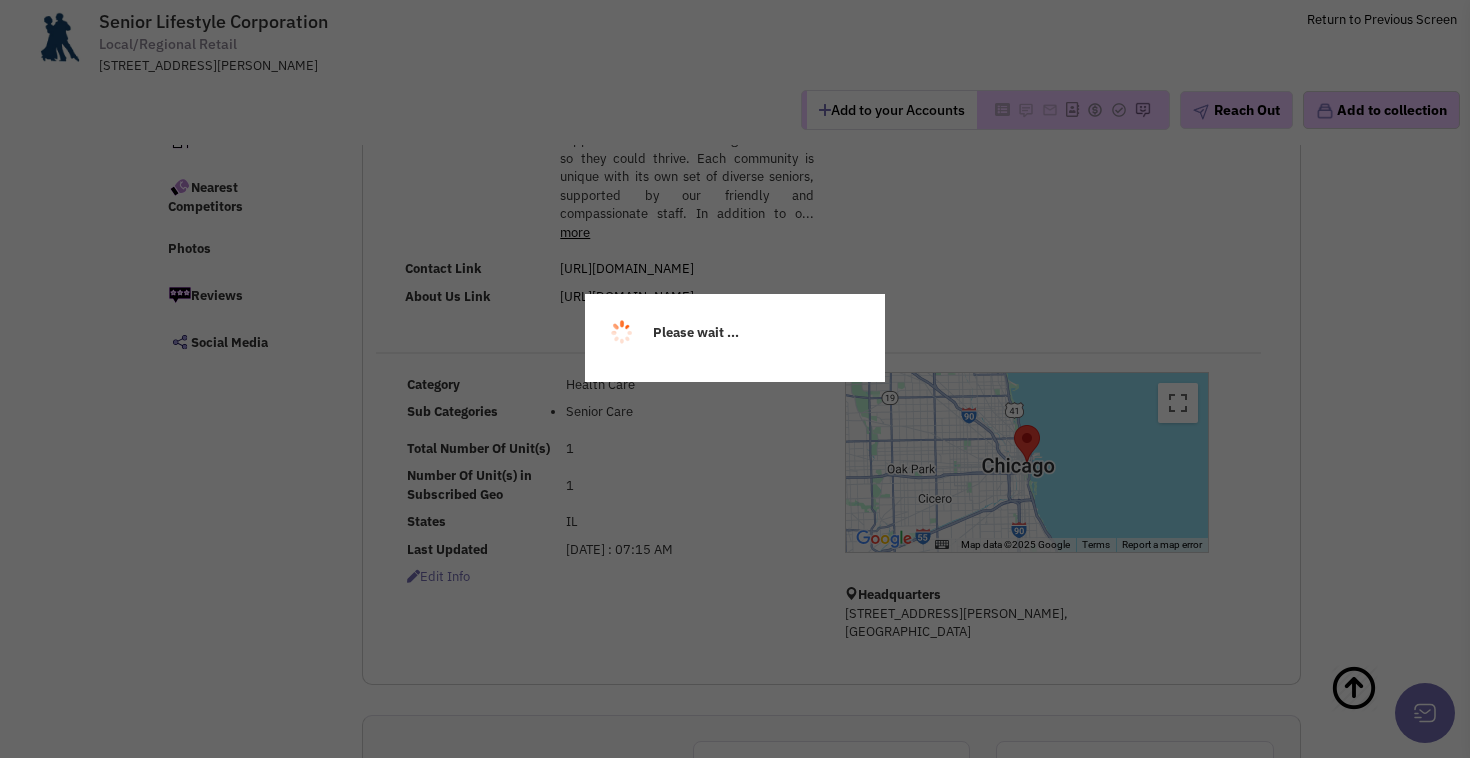 select 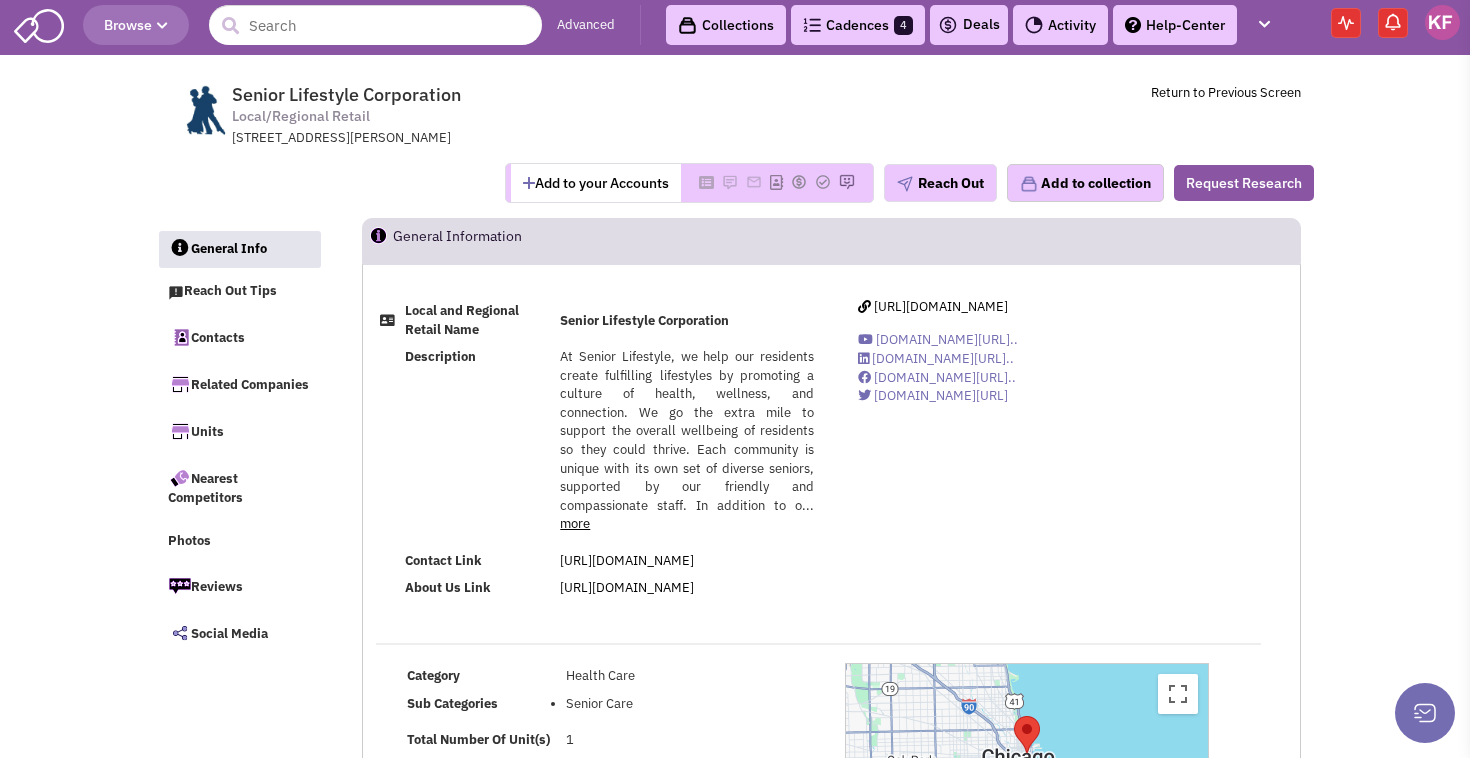 scroll, scrollTop: 5, scrollLeft: 0, axis: vertical 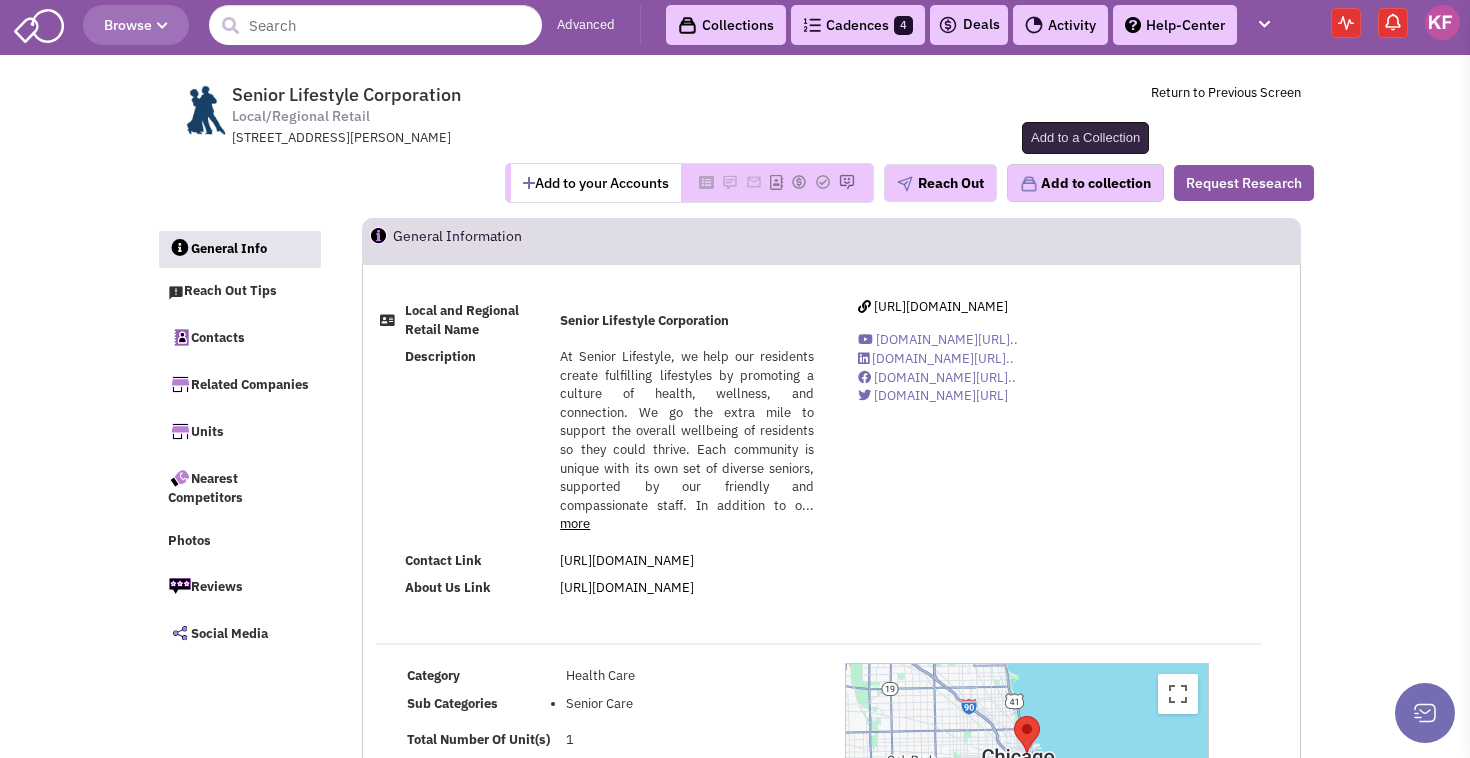 click on "Add to collection" at bounding box center [1085, 183] 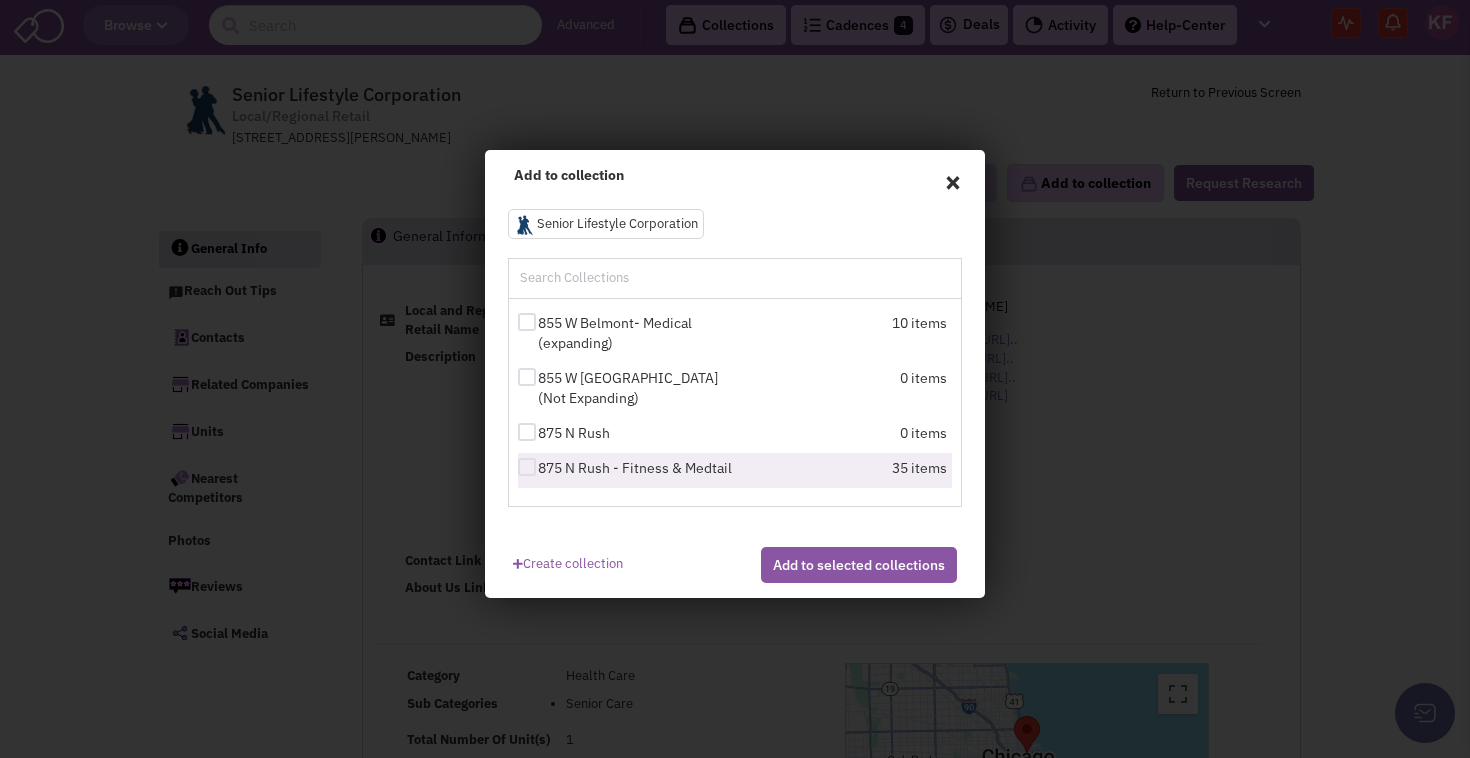 click on "875 N Rush - Fitness & Medtail" at bounding box center [628, 468] 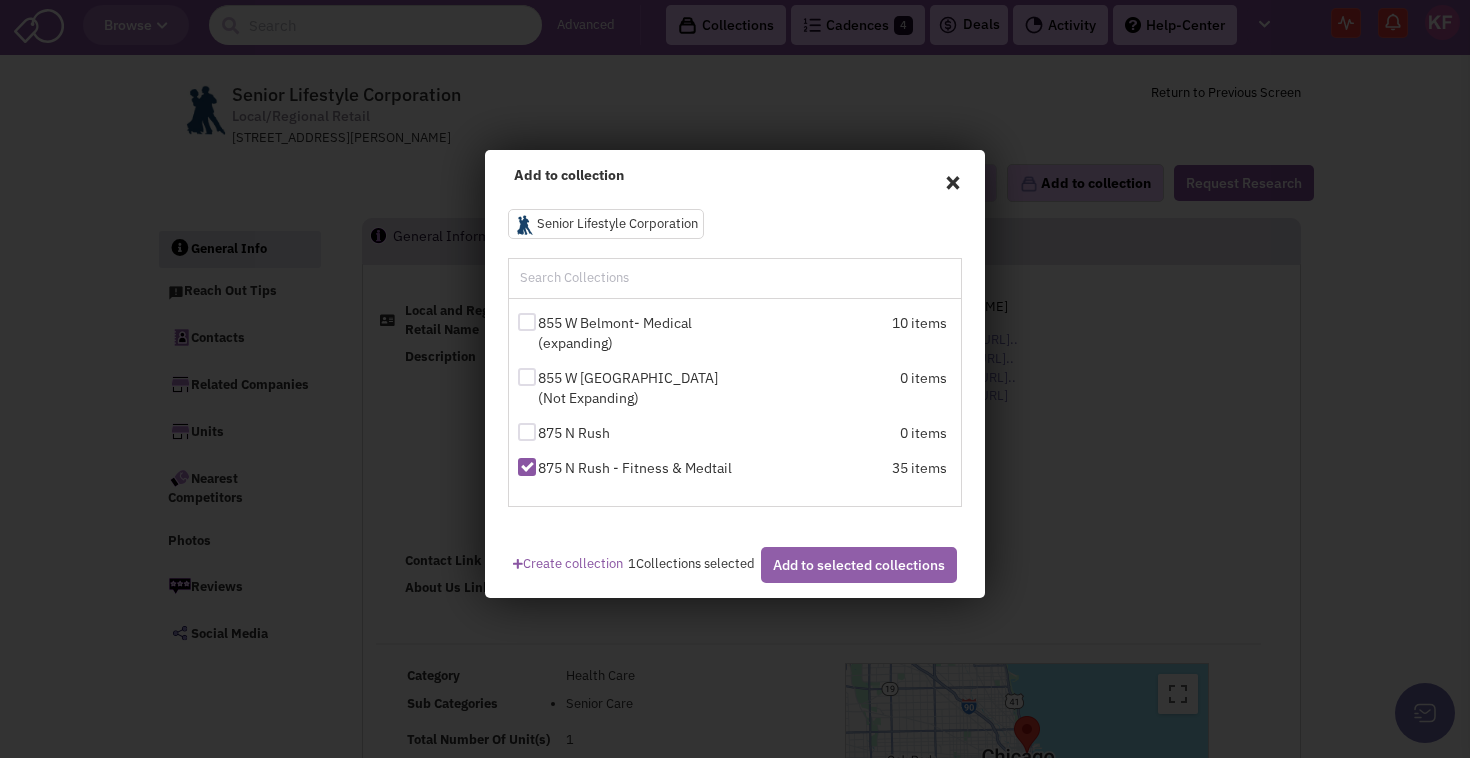 click on "Add to selected collections" at bounding box center (859, 565) 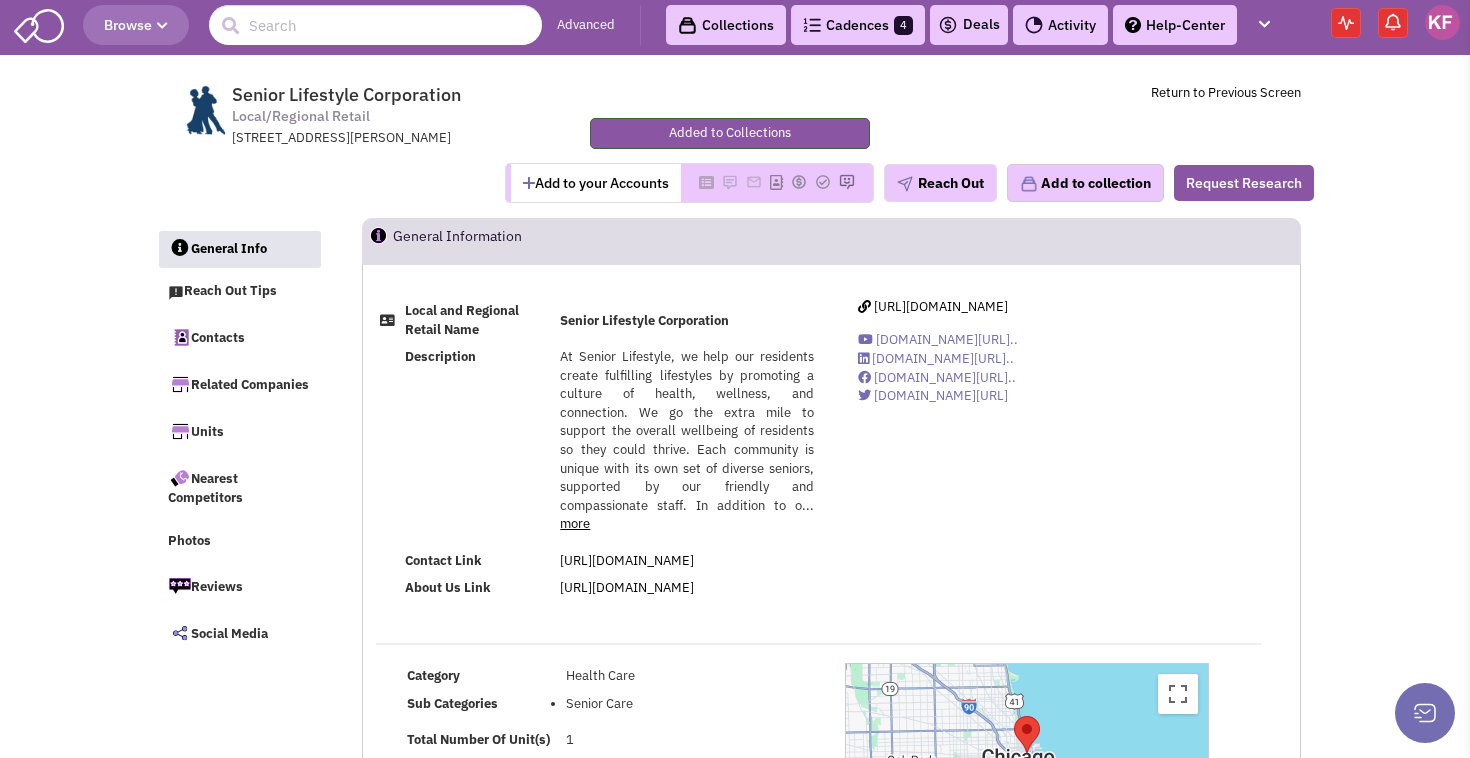 click on "Senior Lifestyle Corporation" at bounding box center (346, 94) 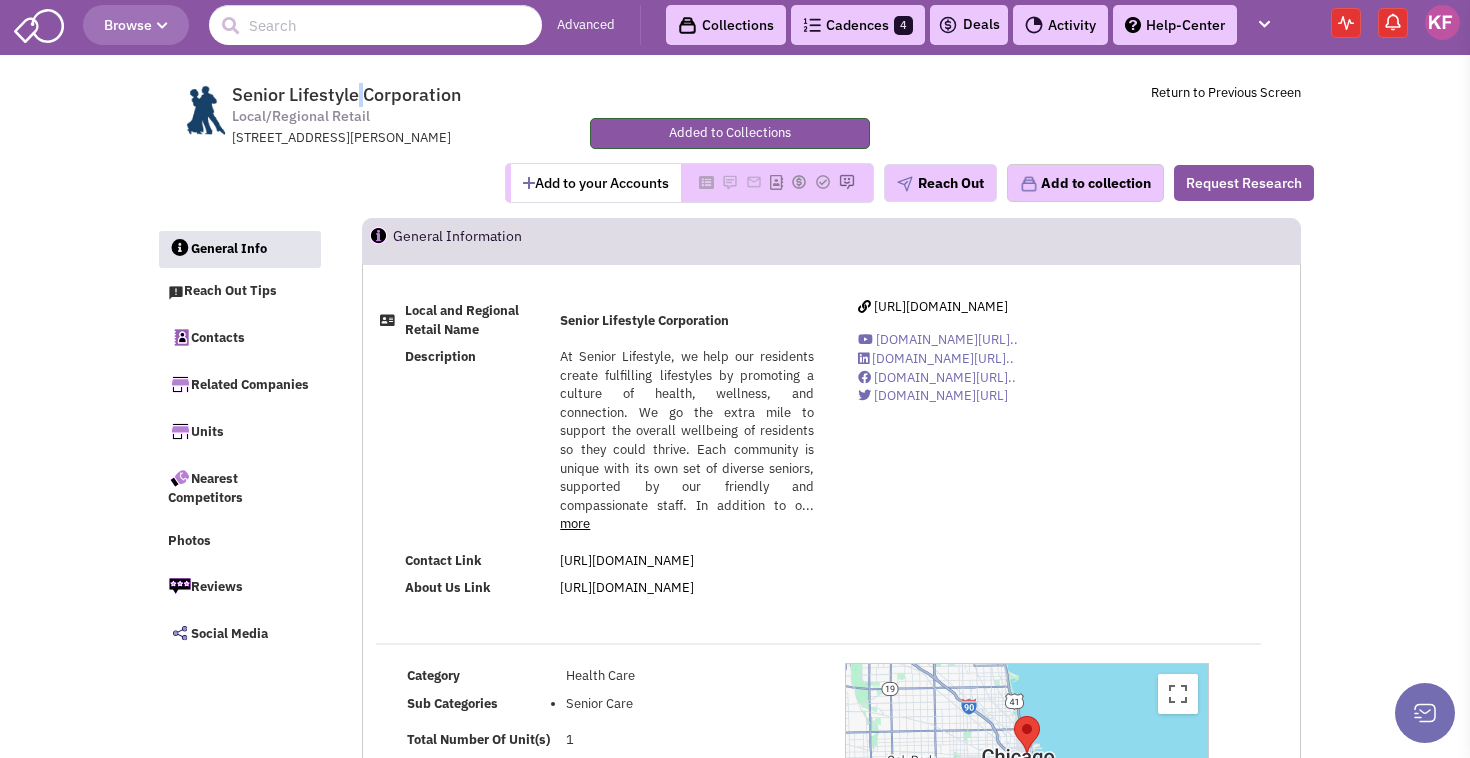 click on "Senior Lifestyle Corporation" at bounding box center (346, 94) 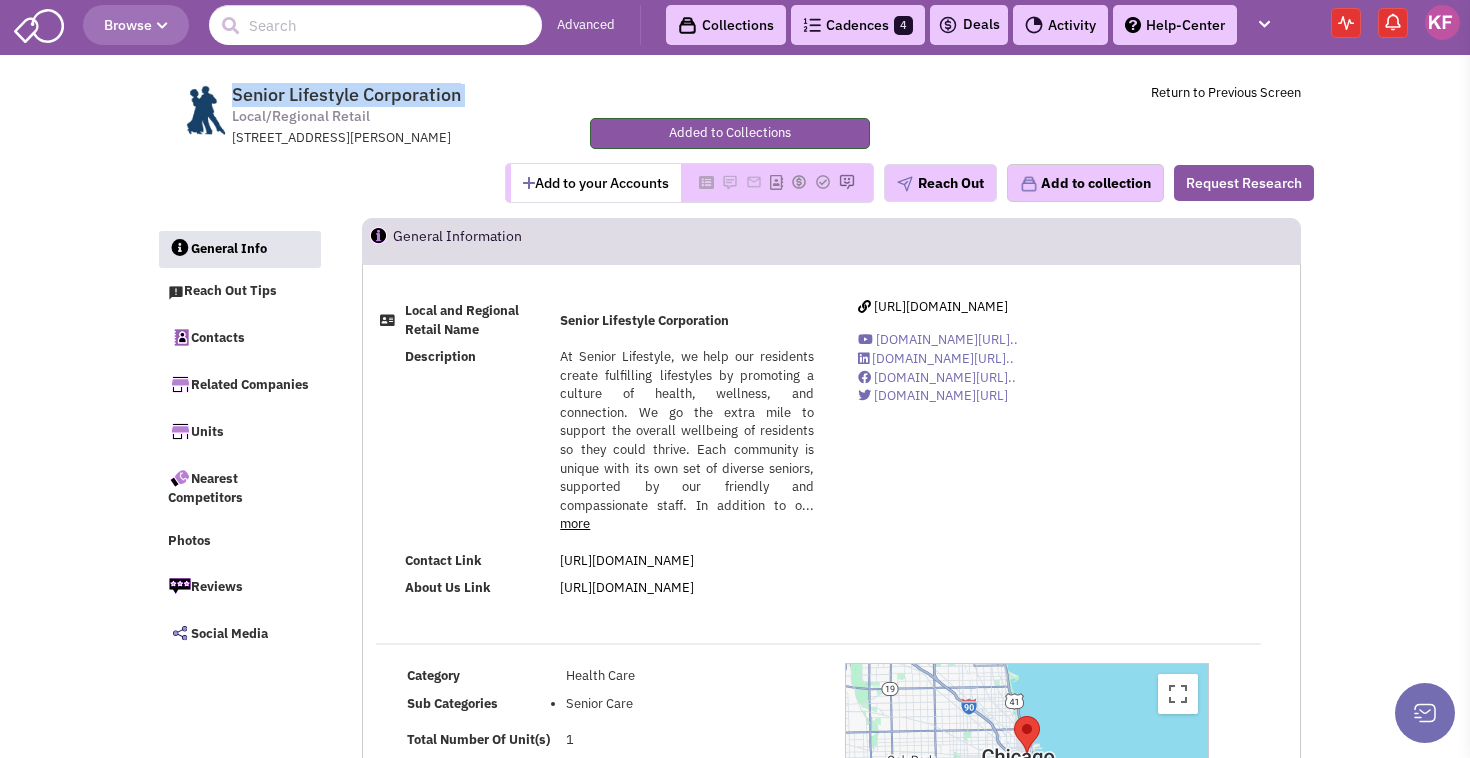 click on "Senior Lifestyle Corporation" at bounding box center (346, 94) 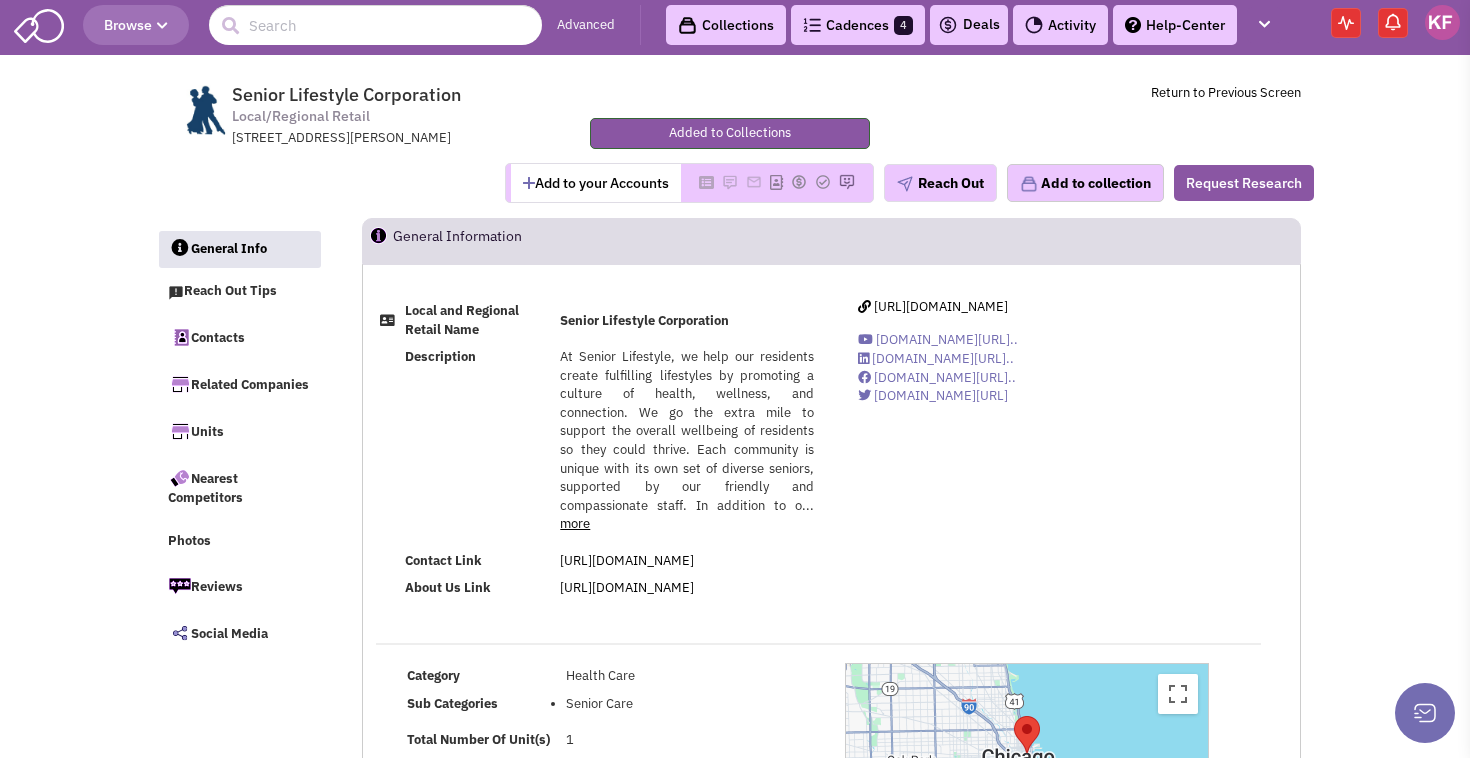click on "Senior Lifestyle Corporation" at bounding box center (346, 94) 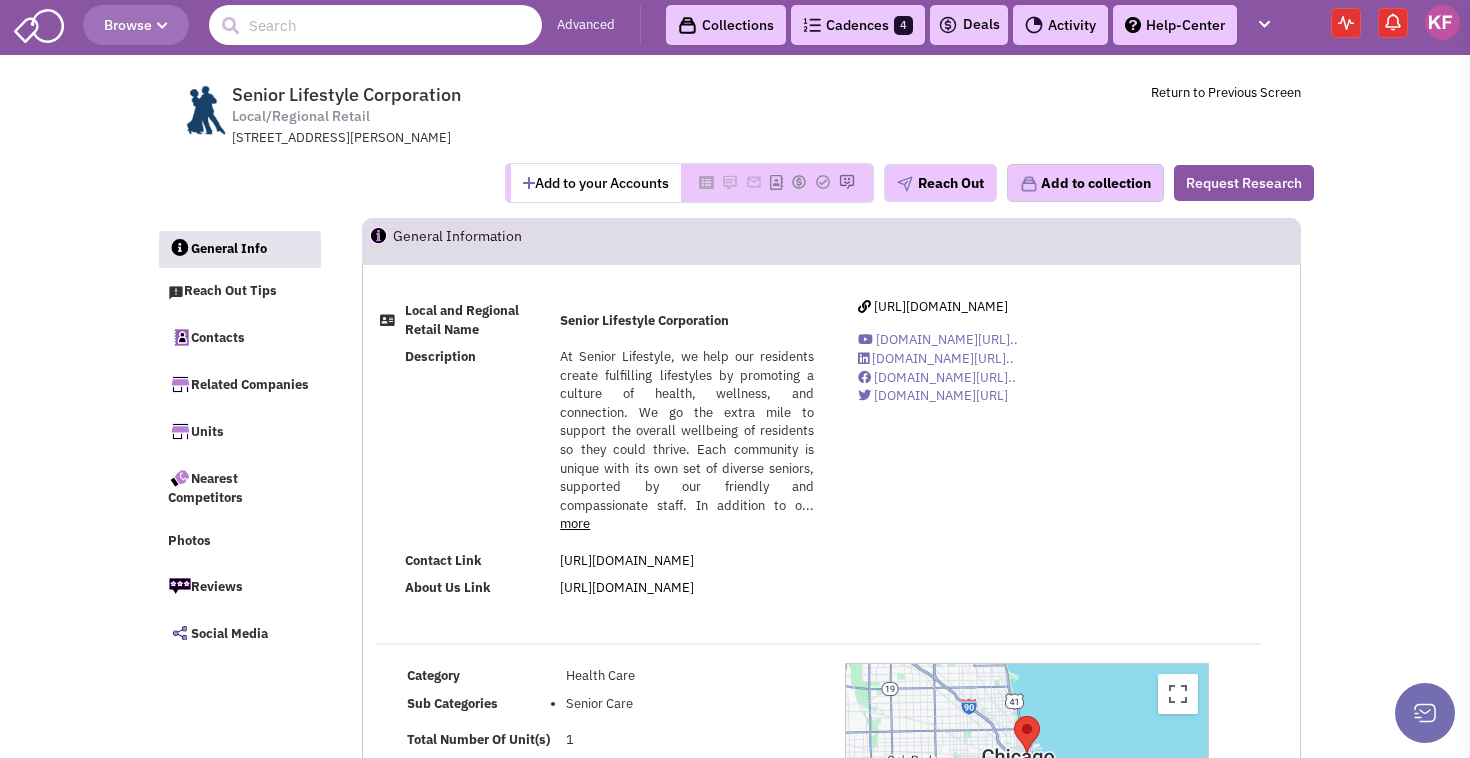 click at bounding box center [375, 25] 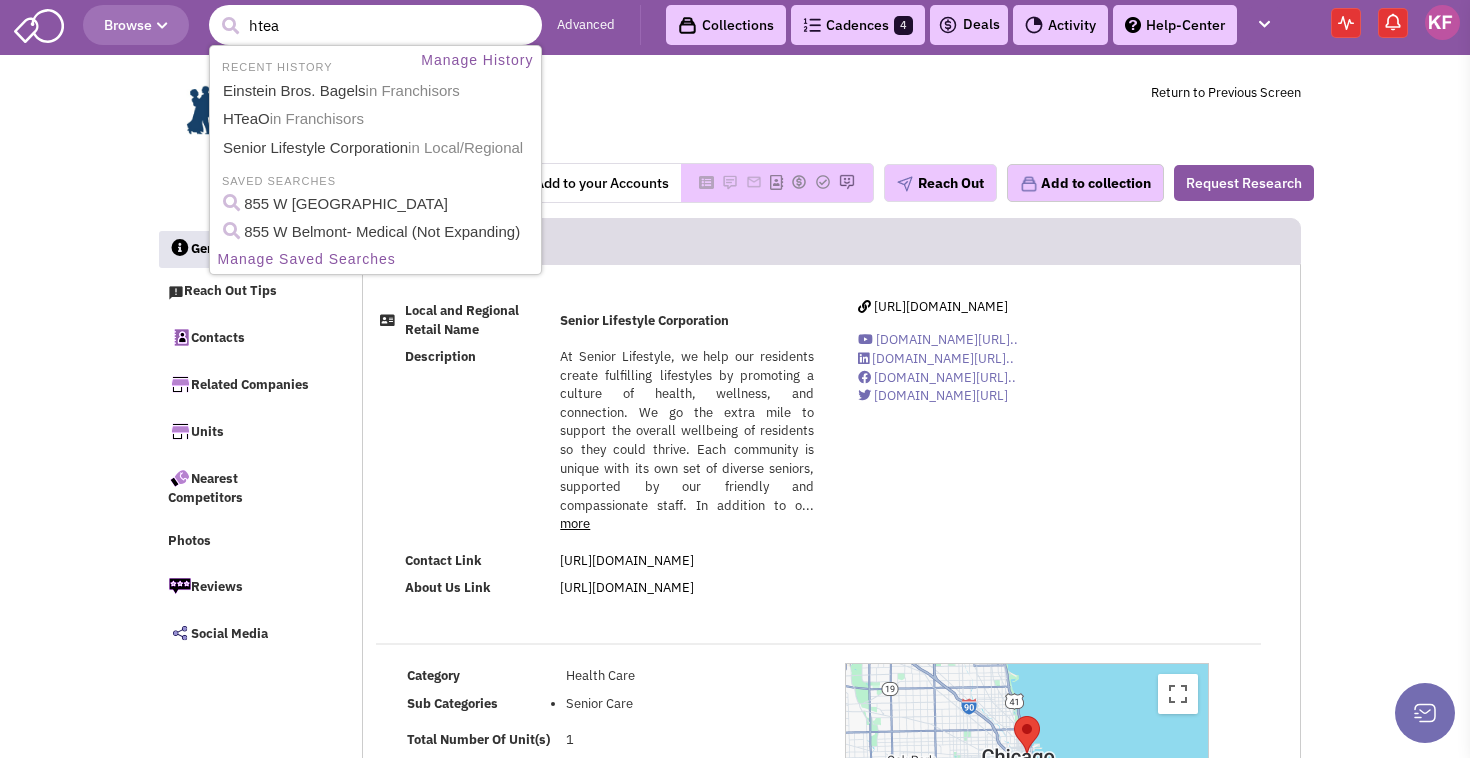 type on "hteao" 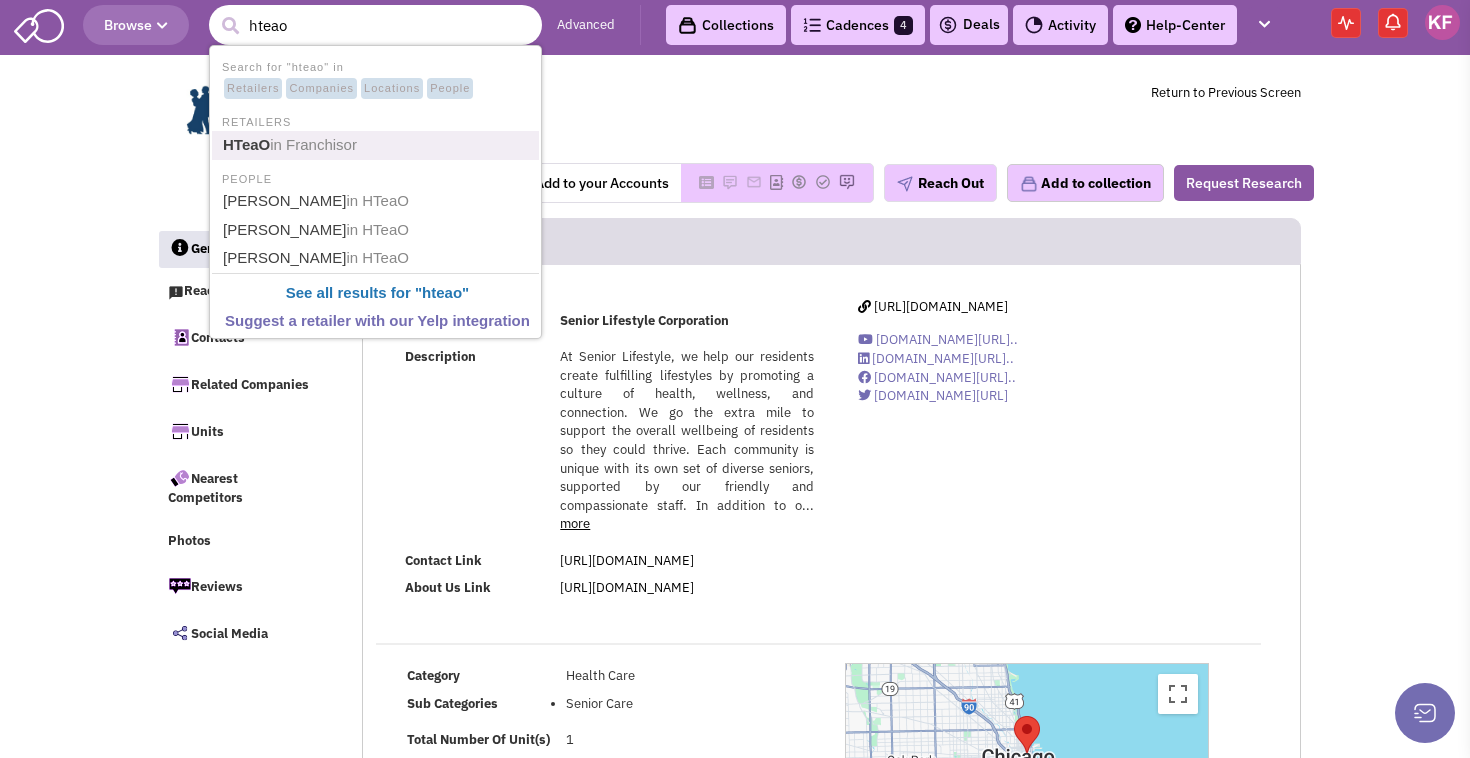 click on "in Franchisor" at bounding box center (313, 144) 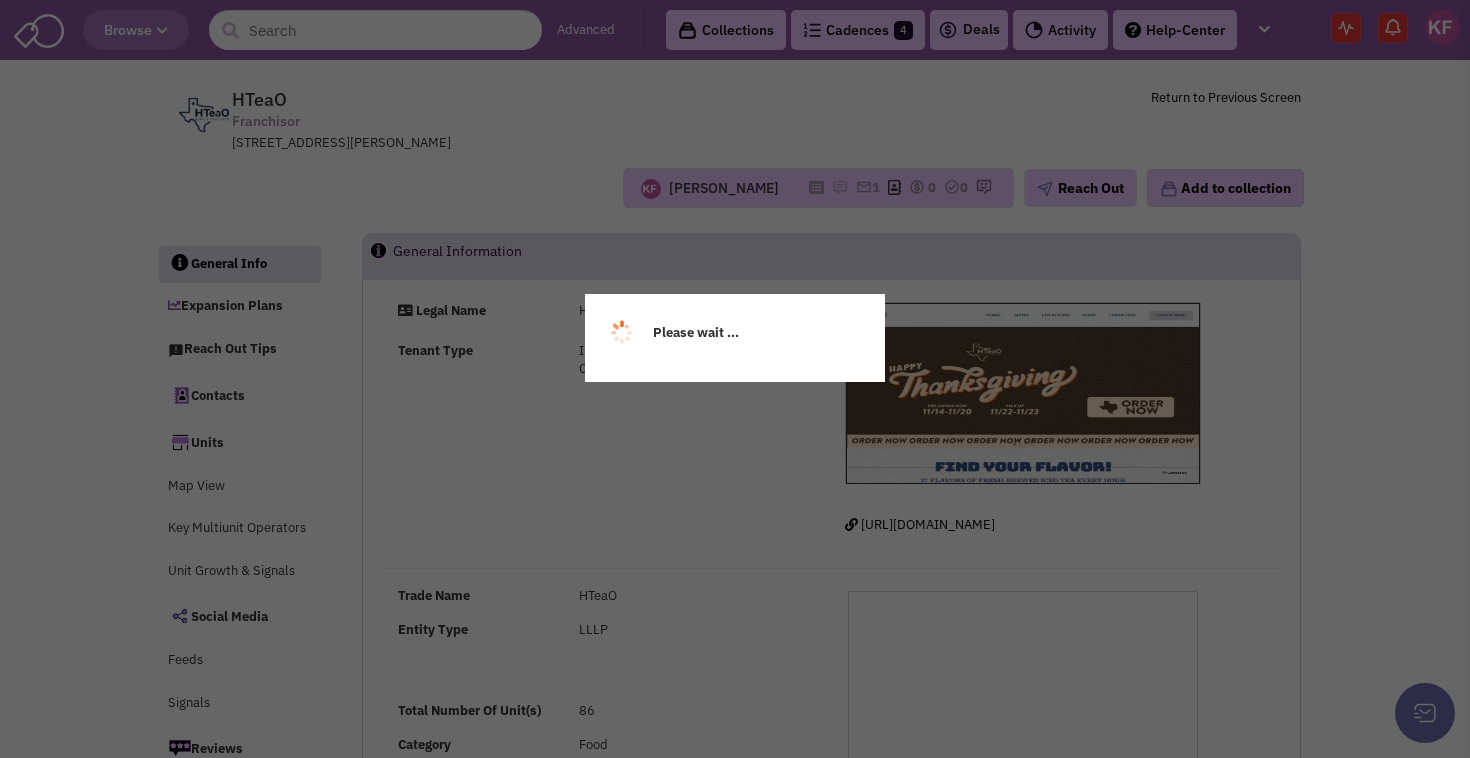 scroll, scrollTop: 0, scrollLeft: 0, axis: both 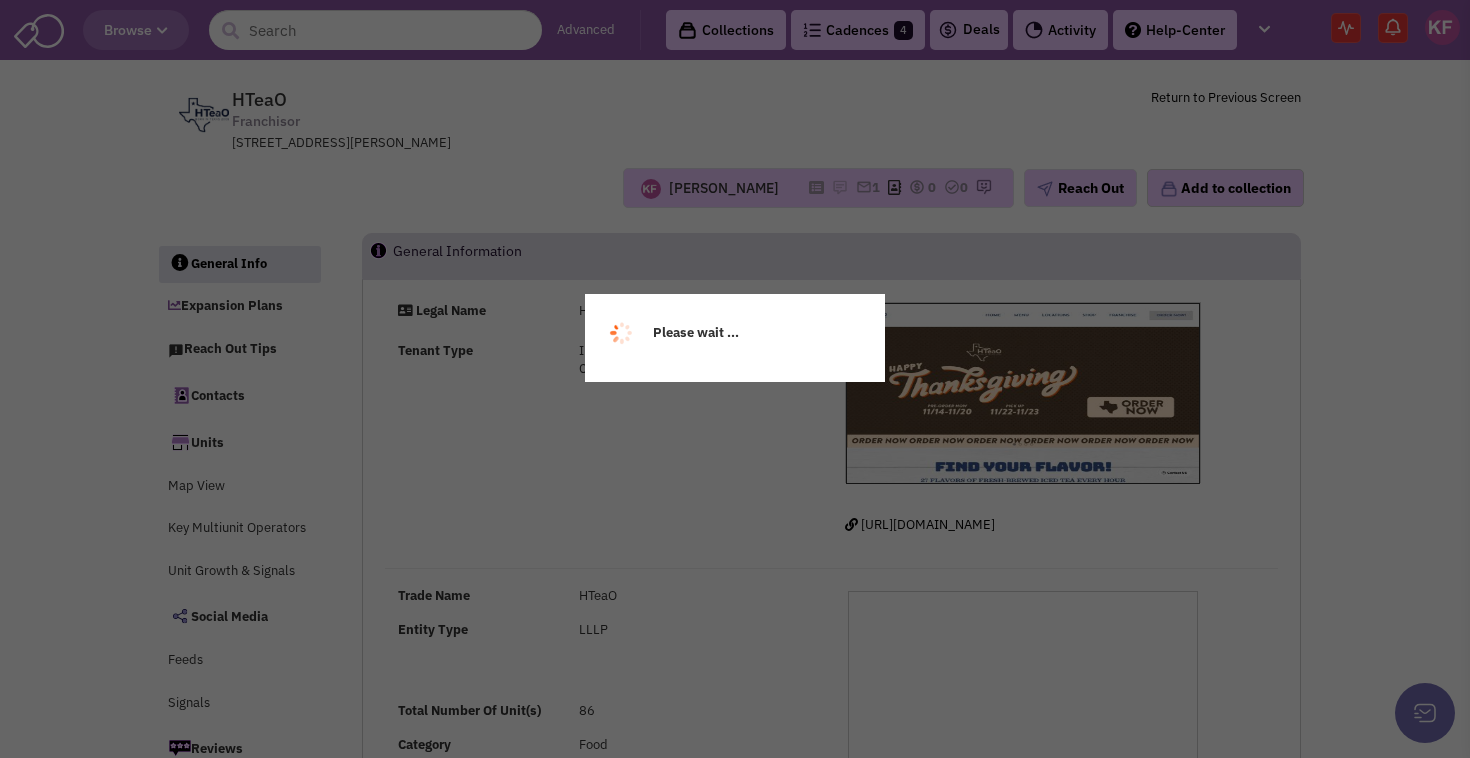 select 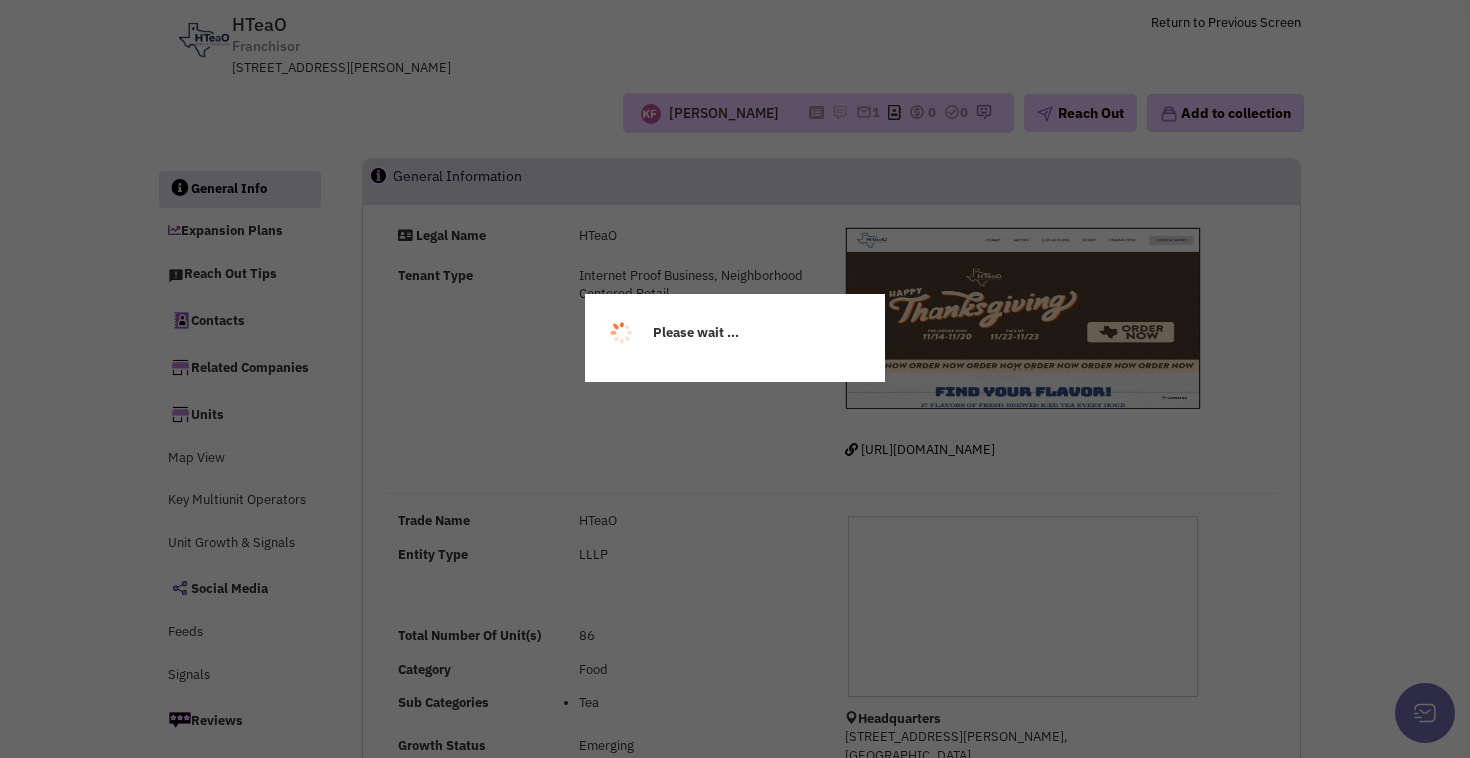 select 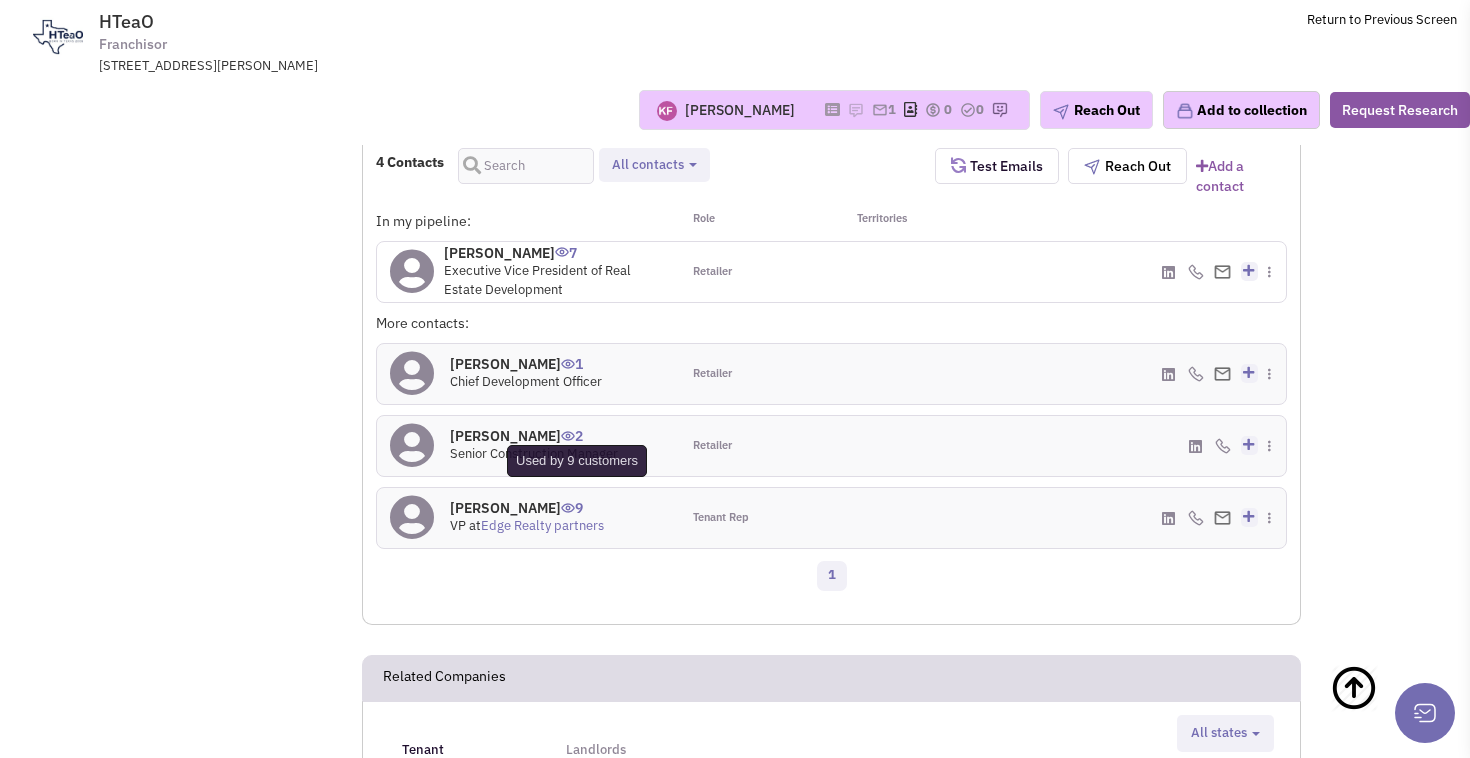scroll, scrollTop: 1509, scrollLeft: 0, axis: vertical 